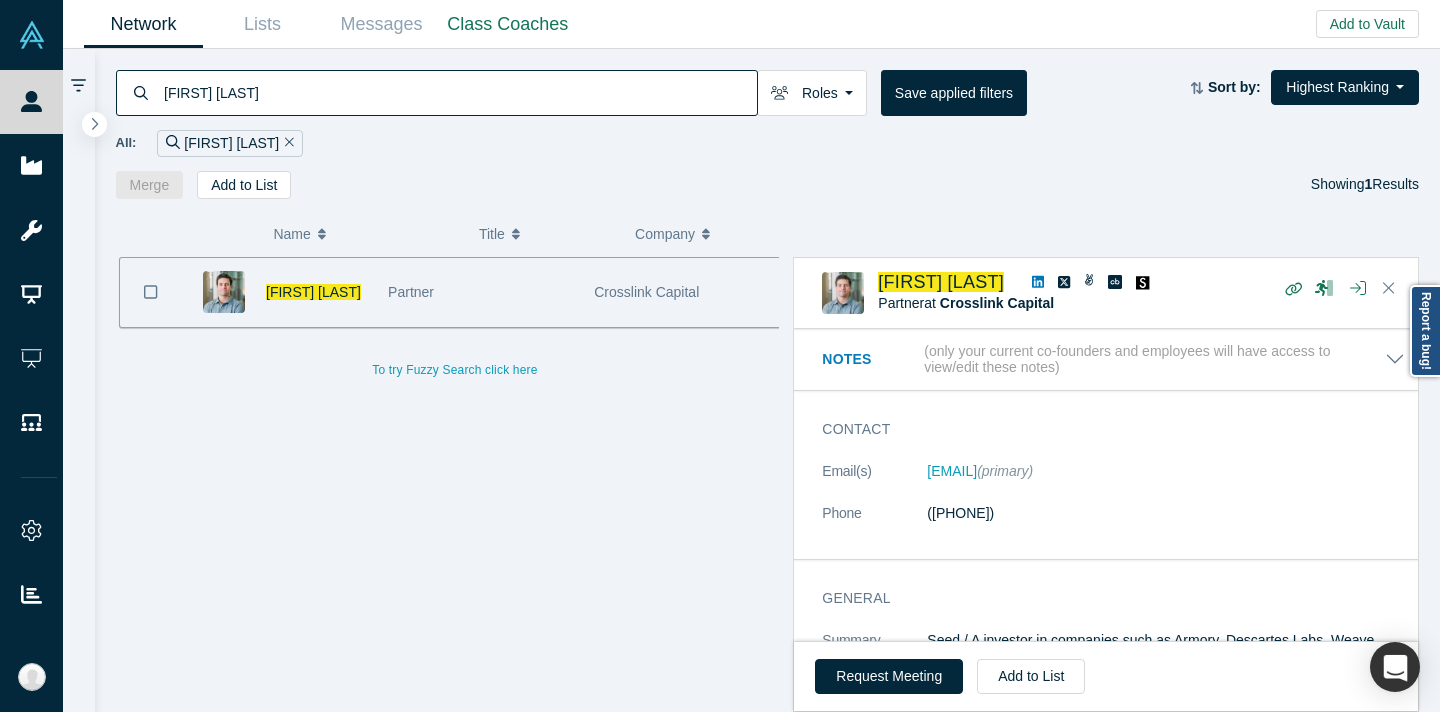 scroll, scrollTop: 0, scrollLeft: 0, axis: both 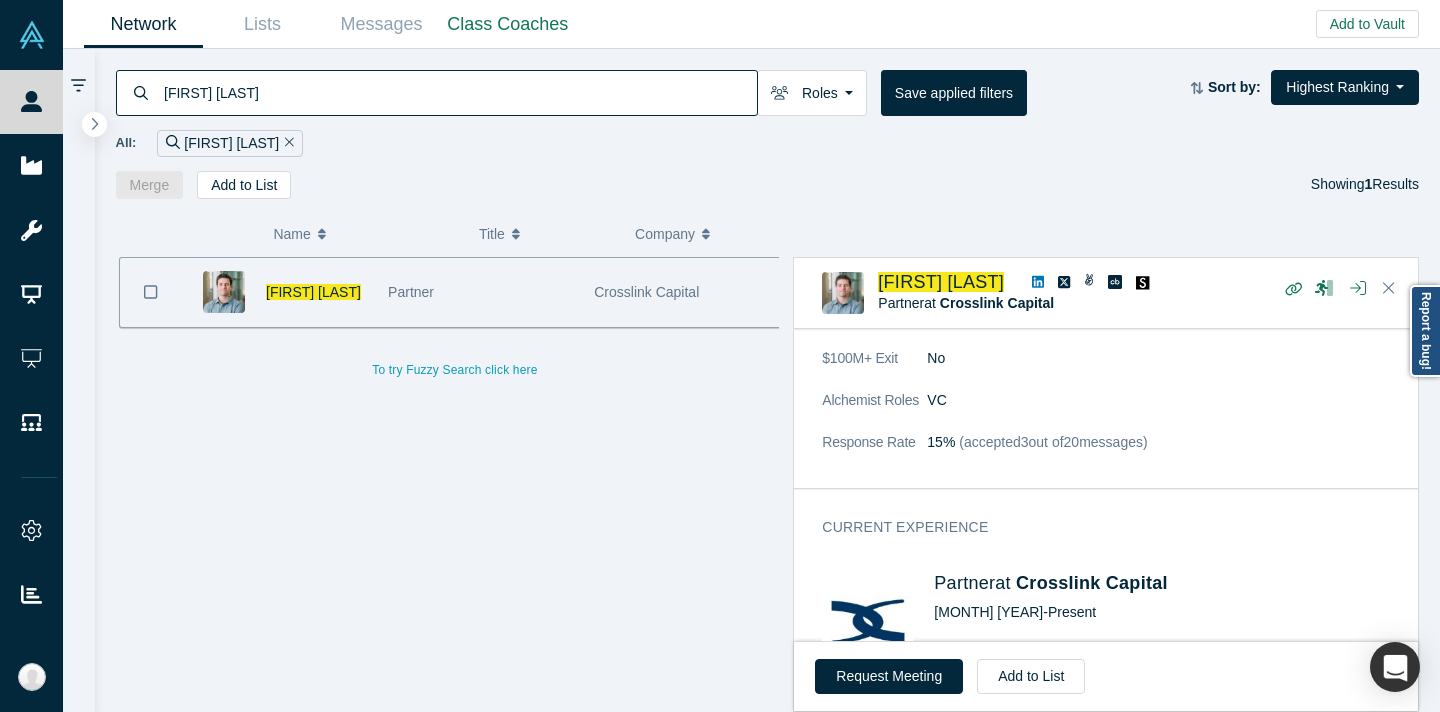 click on "[FIRST] [LAST]" at bounding box center (459, 92) 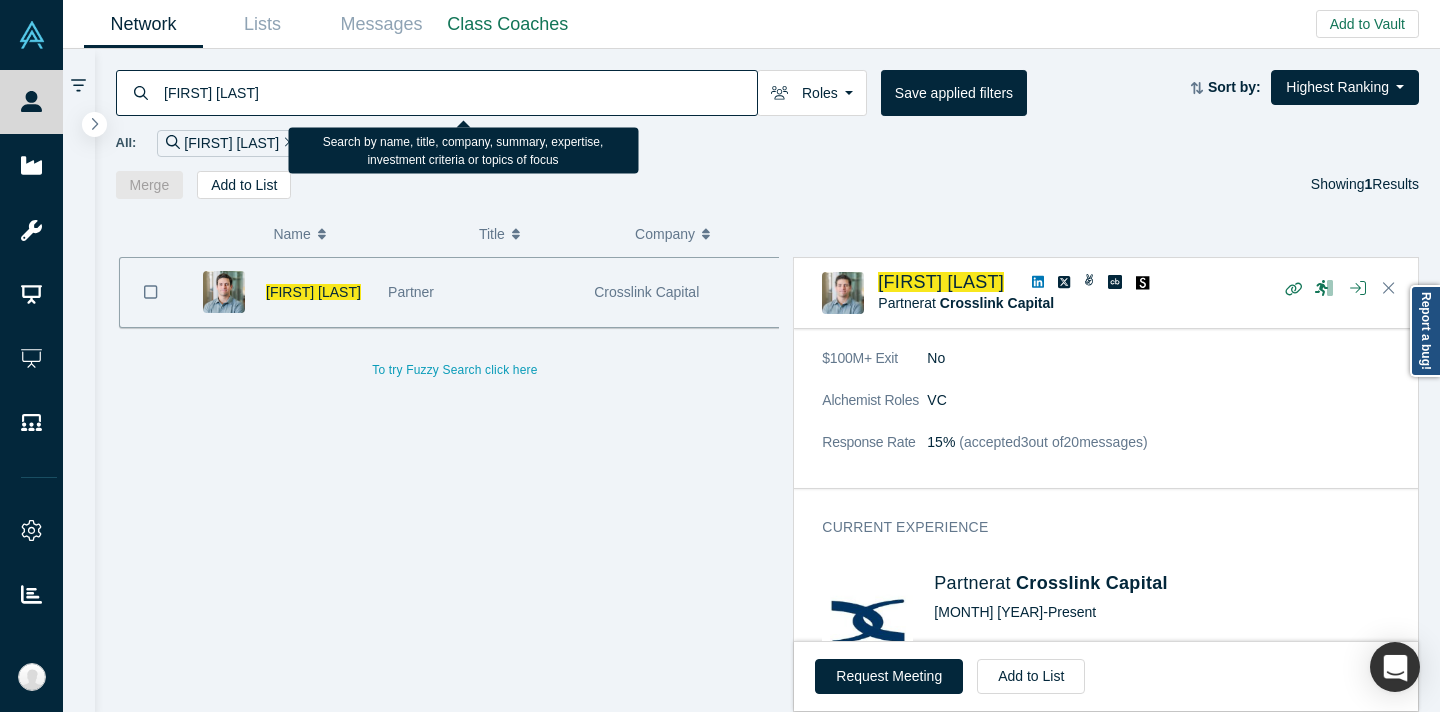 click on "[FIRST] [LAST]" at bounding box center [459, 92] 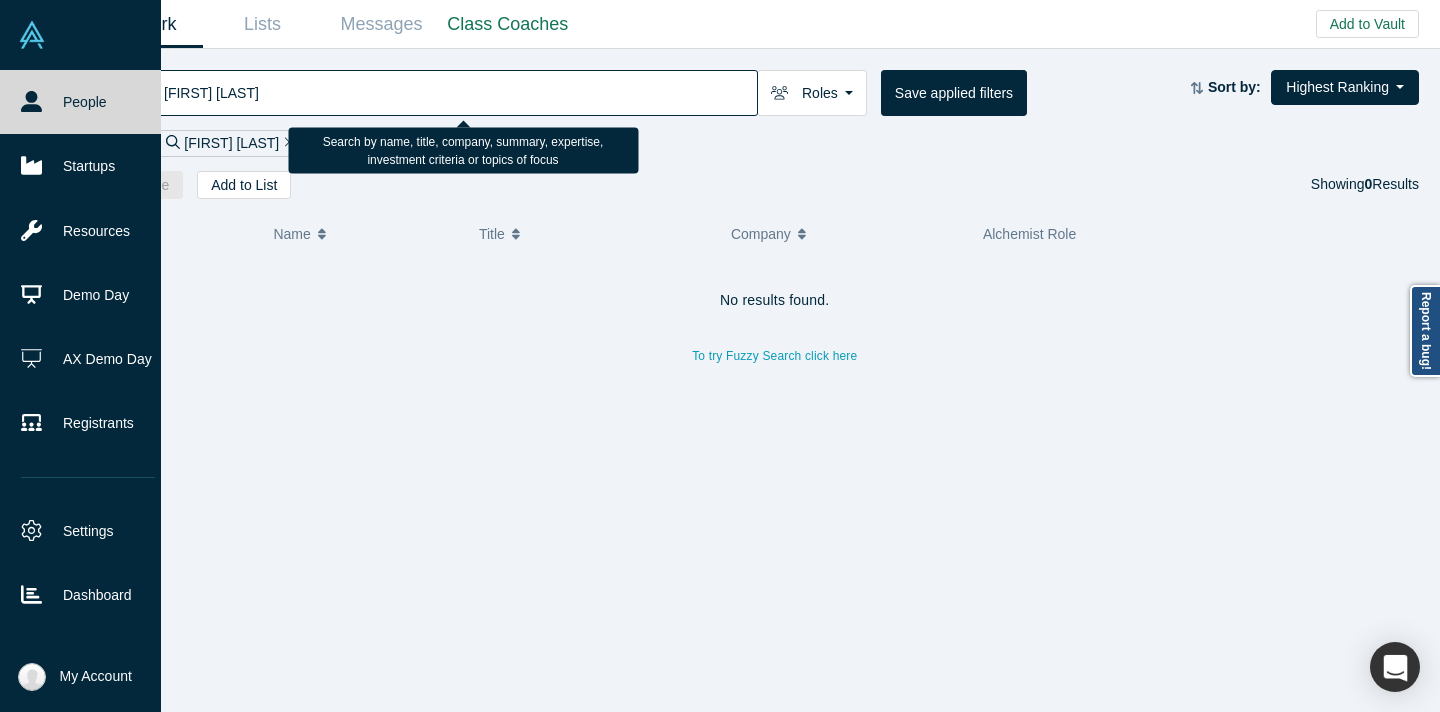 drag, startPoint x: 235, startPoint y: 97, endPoint x: 53, endPoint y: 93, distance: 182.04395 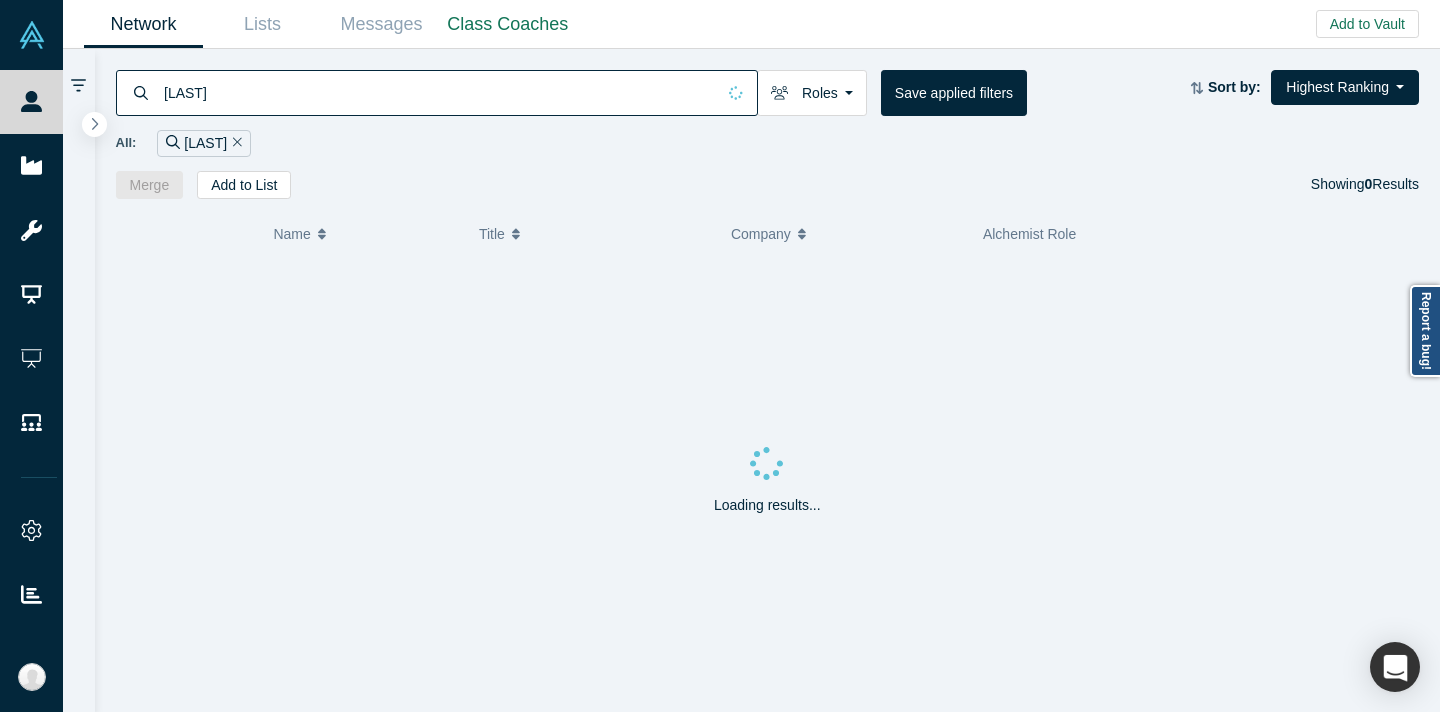 click on "All:   Yeh" at bounding box center [768, 143] 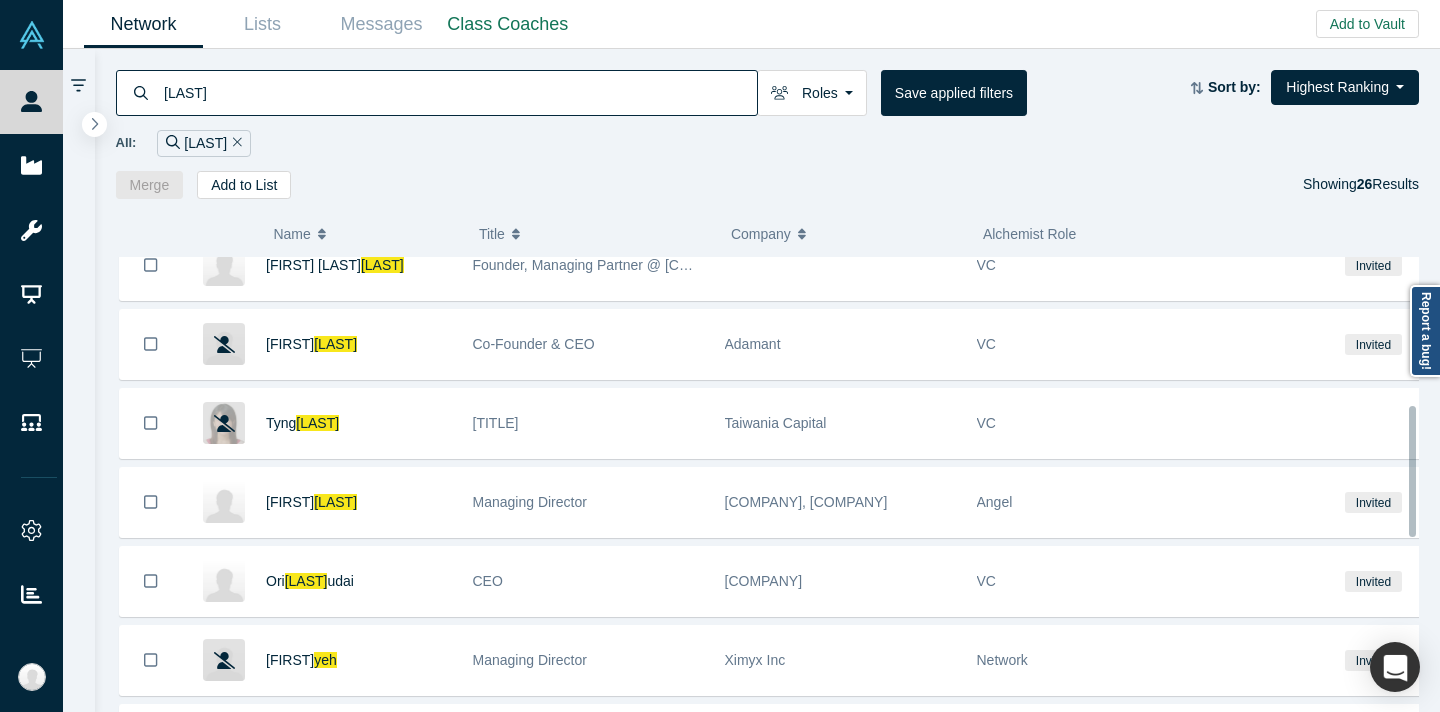 scroll, scrollTop: 481, scrollLeft: 0, axis: vertical 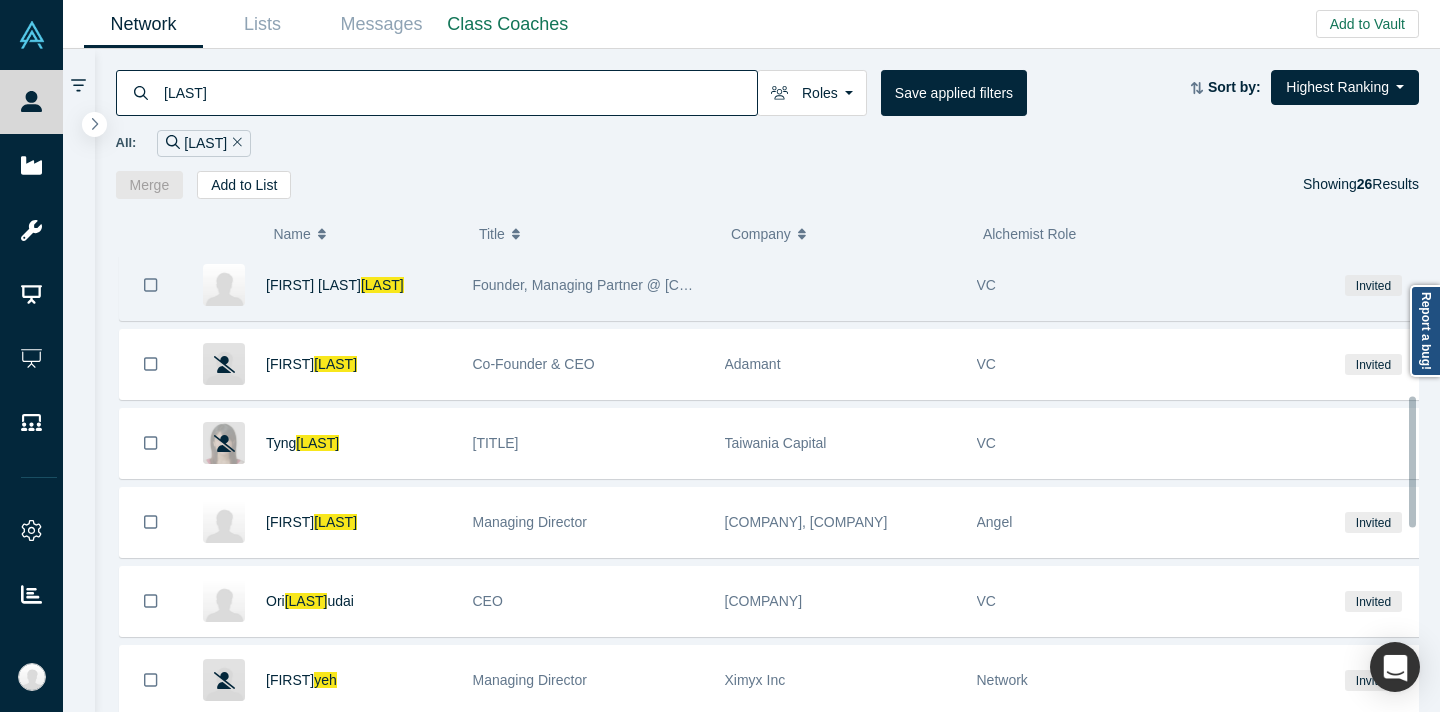 click on "[FIRST] [LAST]" at bounding box center (359, 285) 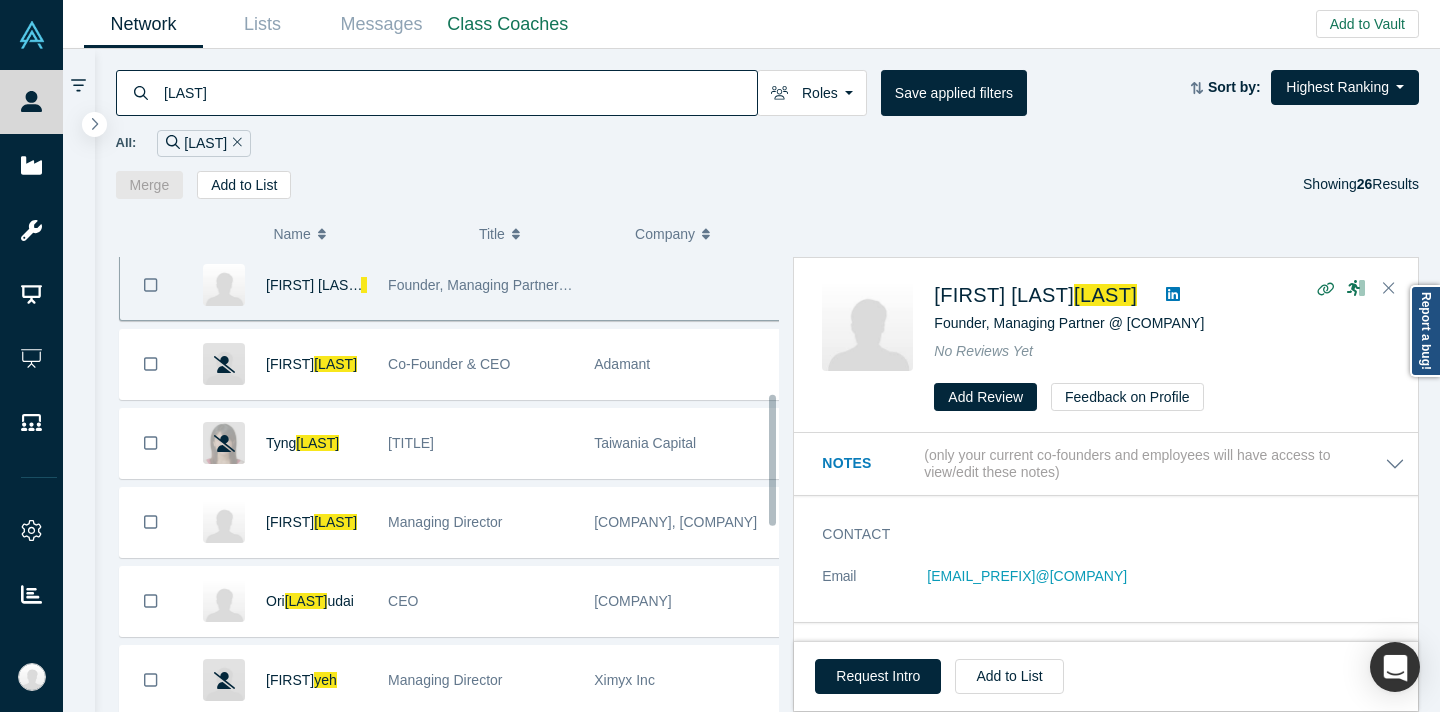 scroll, scrollTop: 474, scrollLeft: 0, axis: vertical 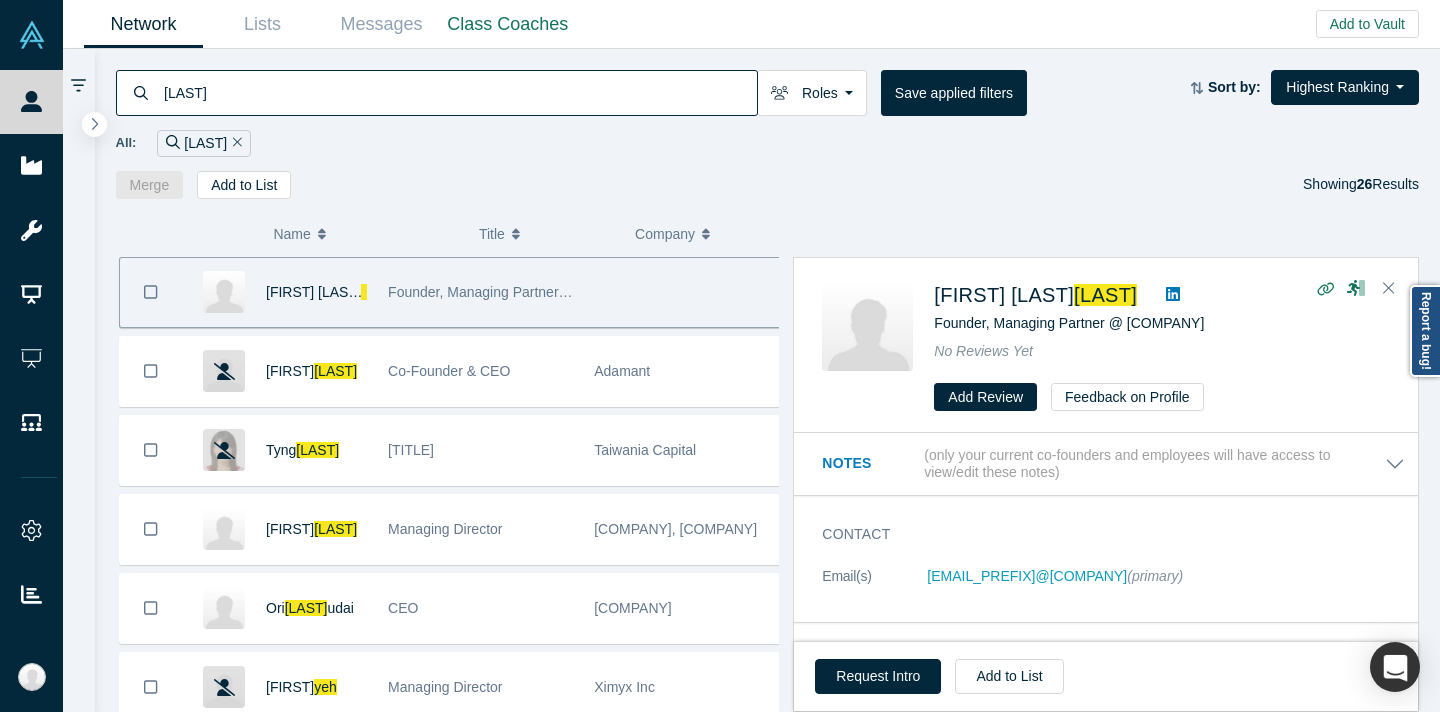 click 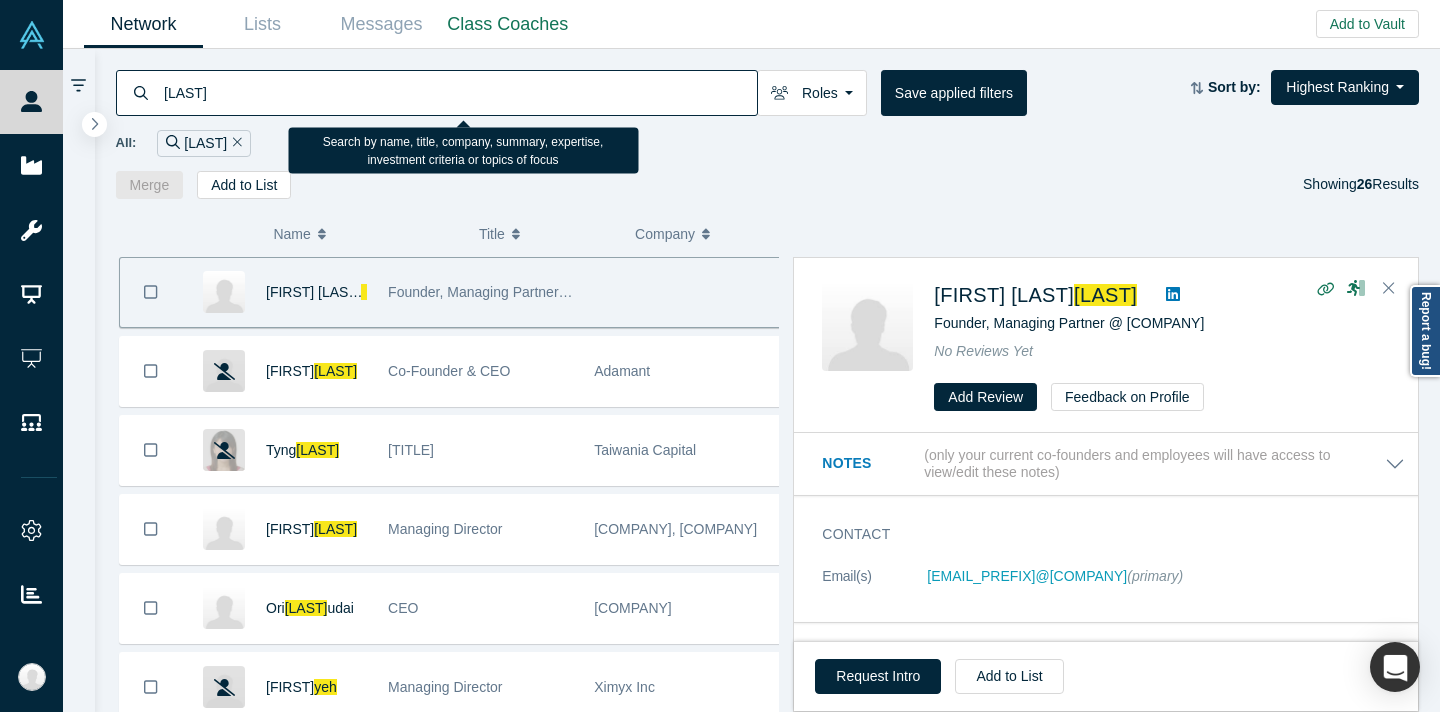 paste on "[FIRST] [LAST]" 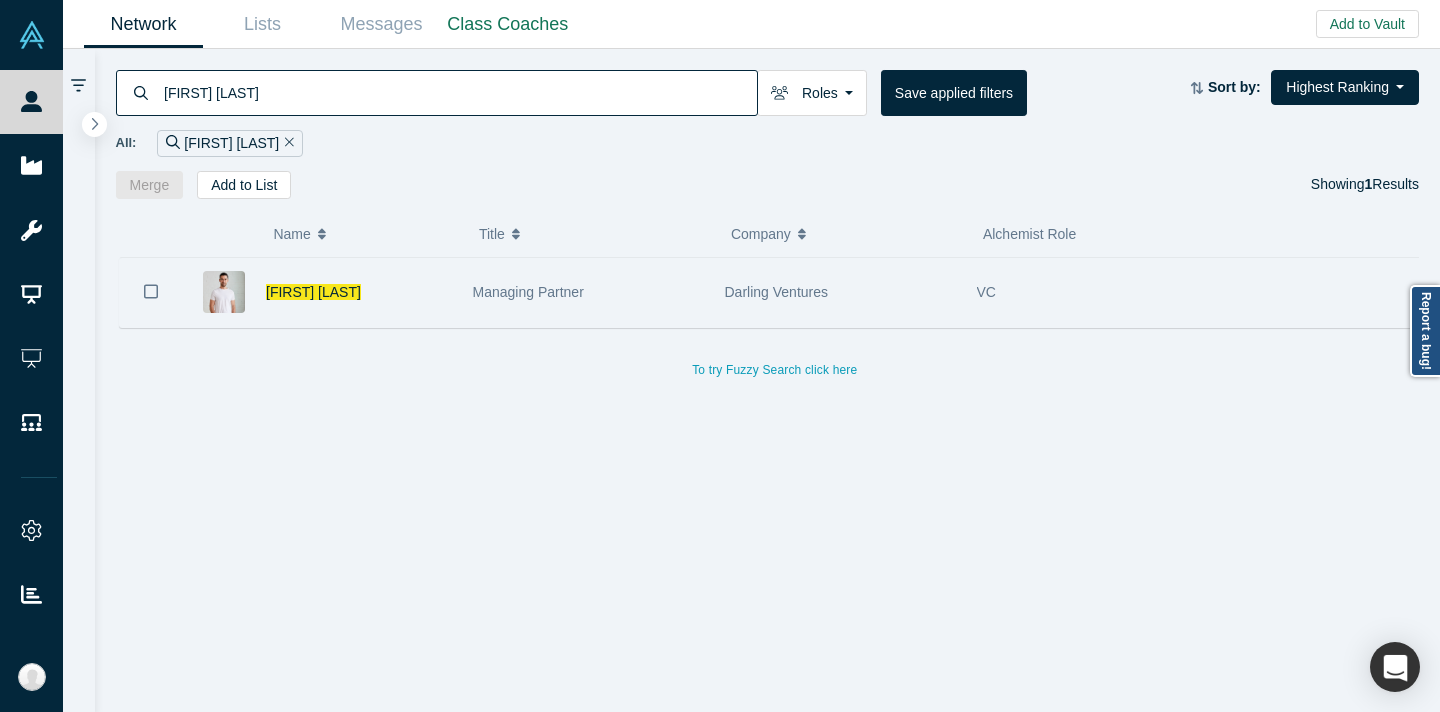 click on "Managing Partner" at bounding box center (588, 292) 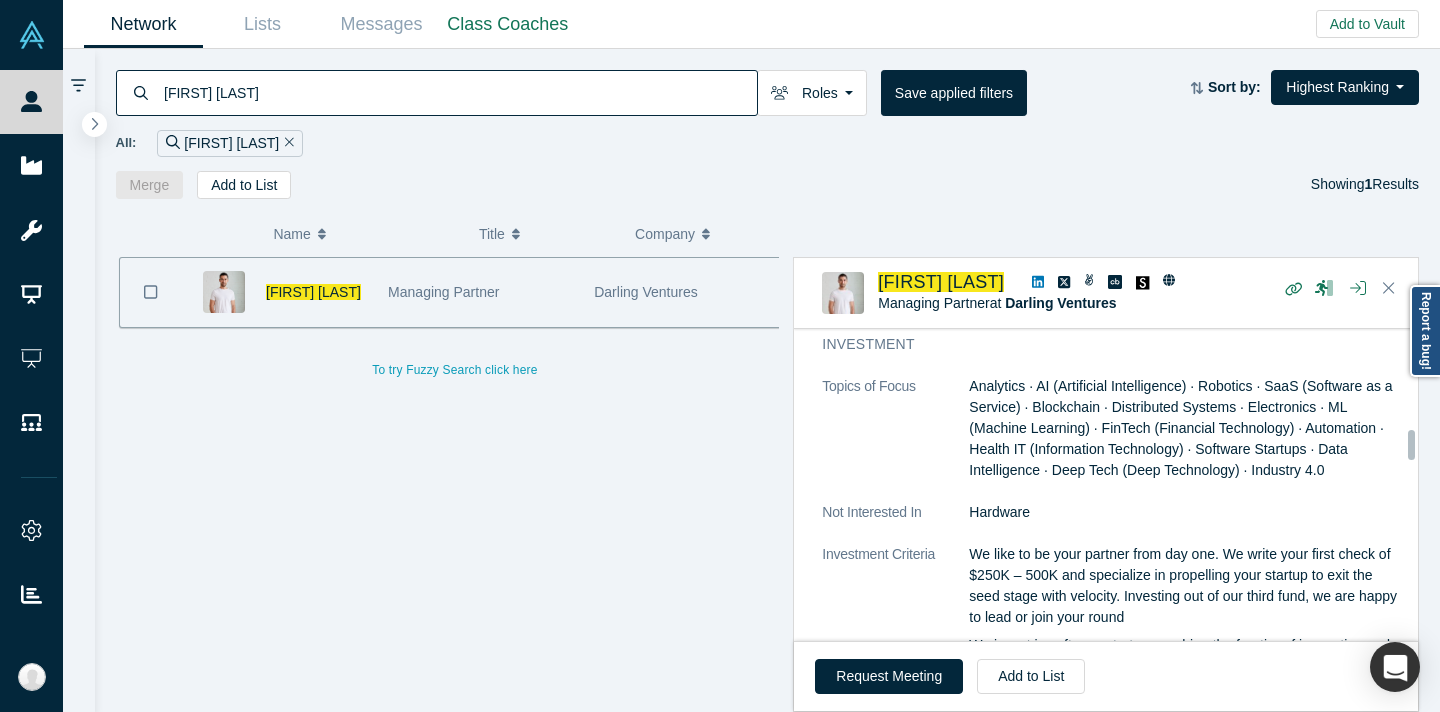 scroll, scrollTop: 1223, scrollLeft: 0, axis: vertical 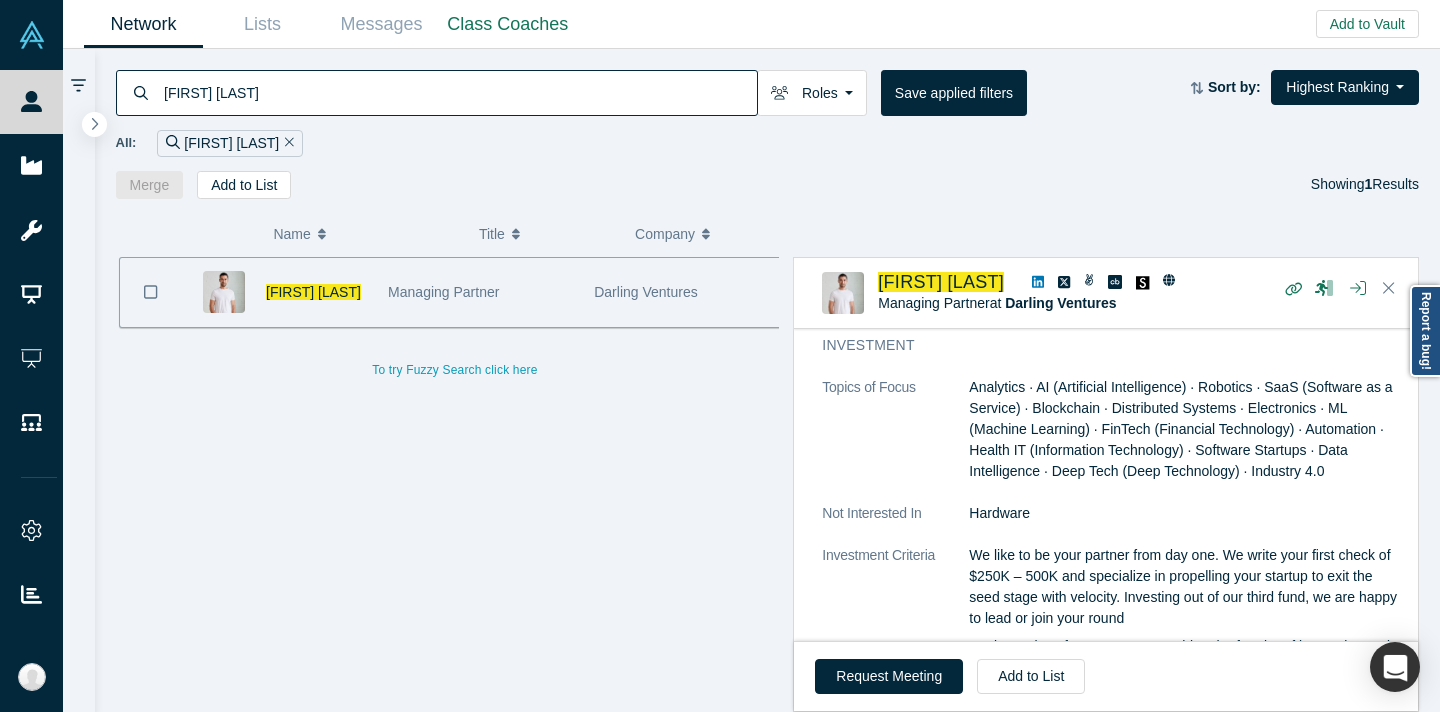 click on "[FIRST] [LAST]" at bounding box center (459, 92) 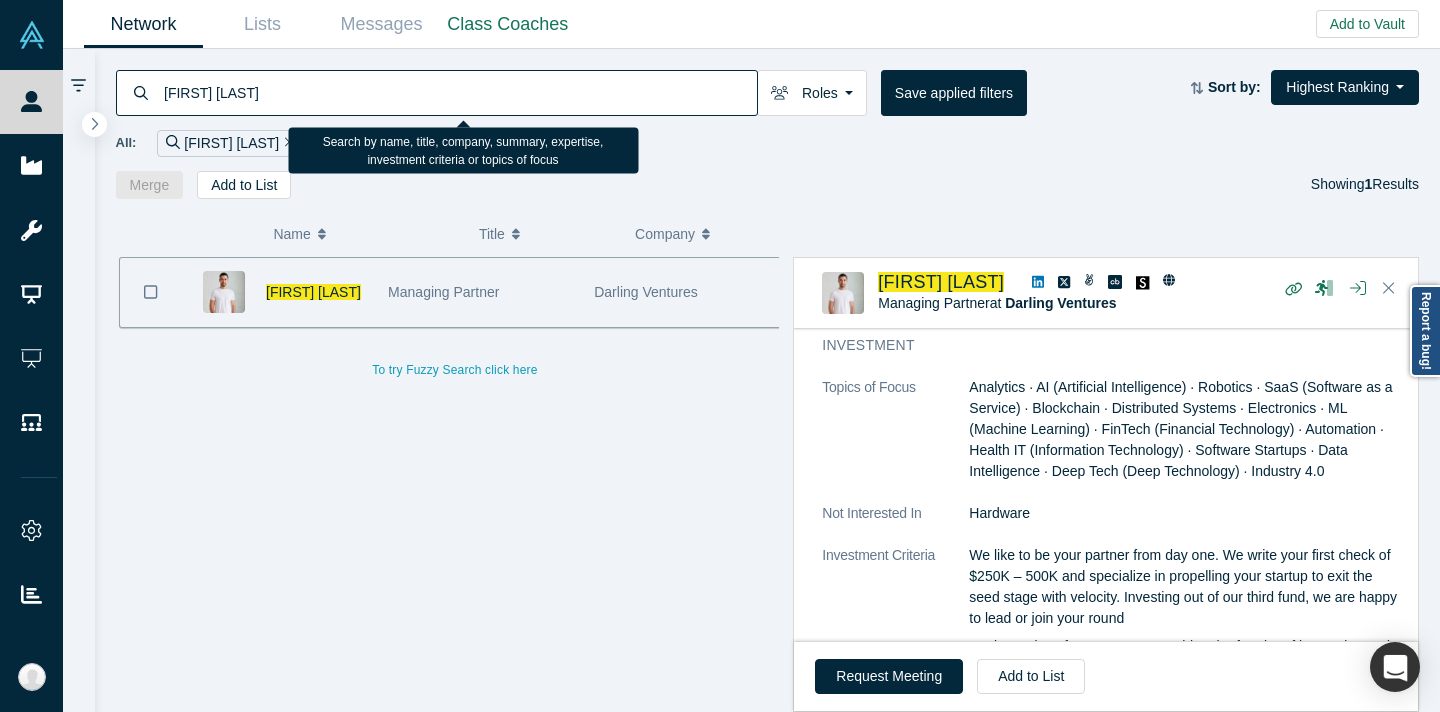 click on "[FIRST] [LAST]" at bounding box center (459, 92) 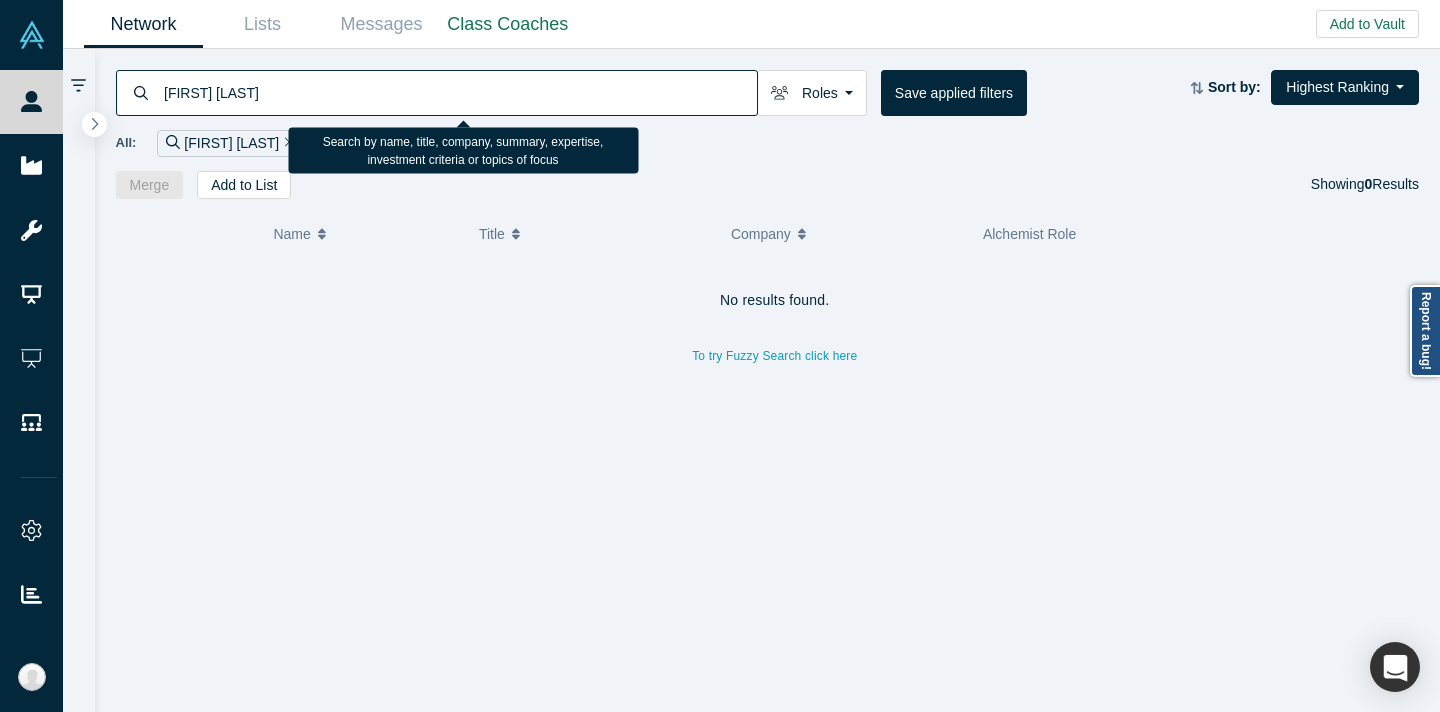 drag, startPoint x: 213, startPoint y: 94, endPoint x: 110, endPoint y: 92, distance: 103.01942 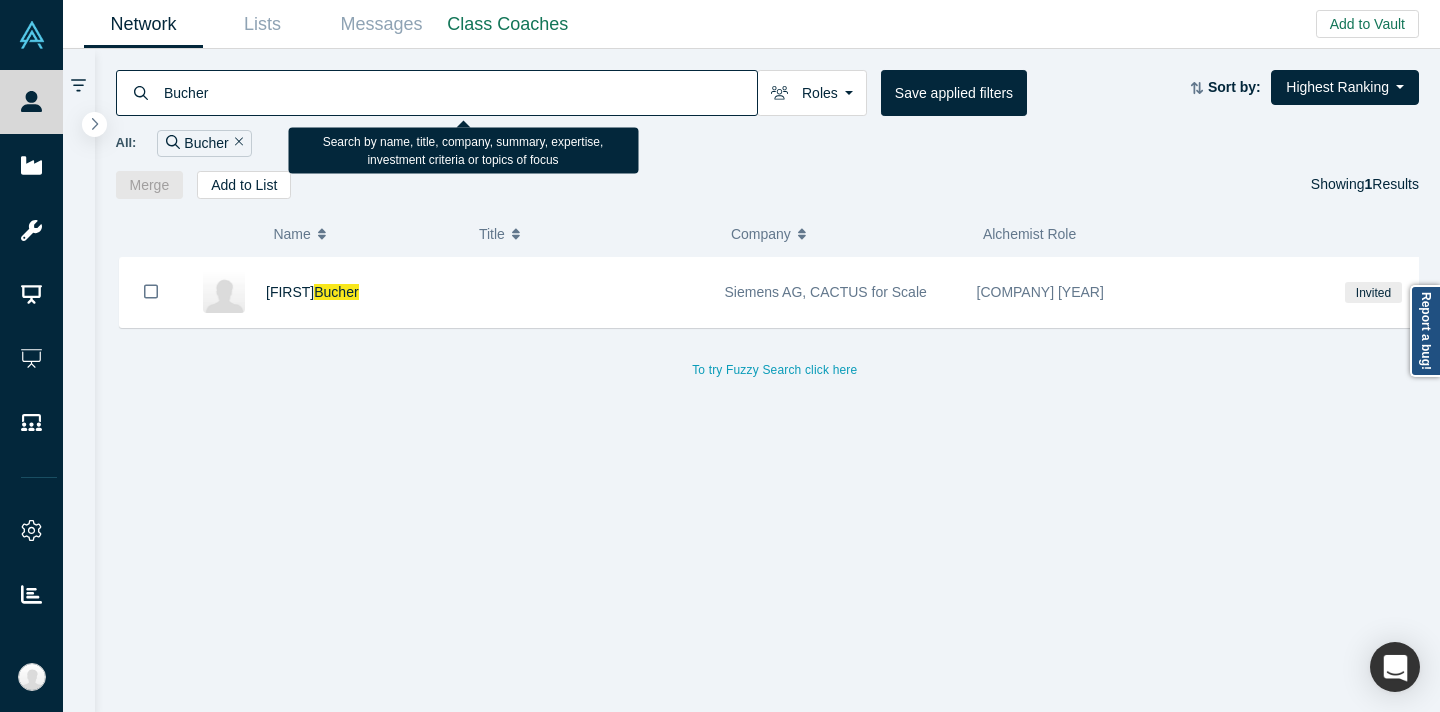 click on "Bucher" at bounding box center [459, 92] 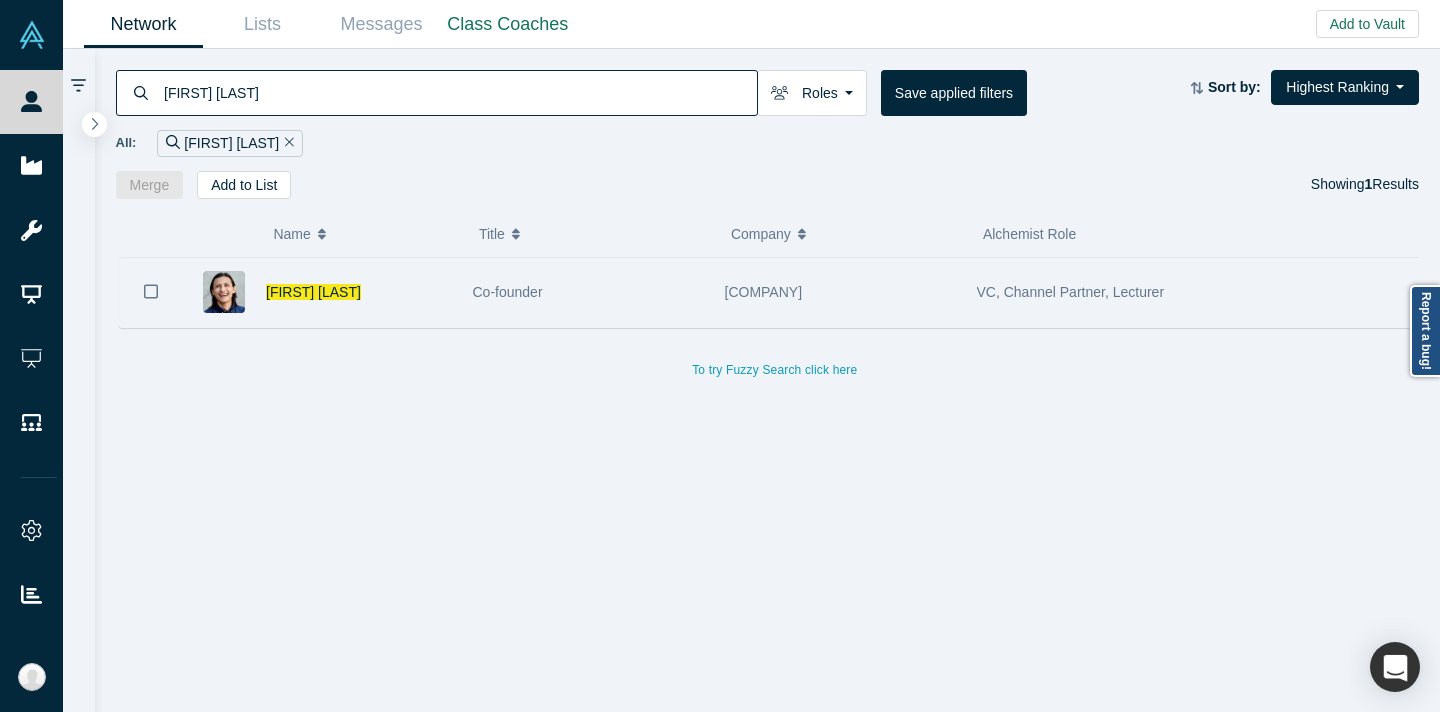 click on "Co-founder" at bounding box center (588, 292) 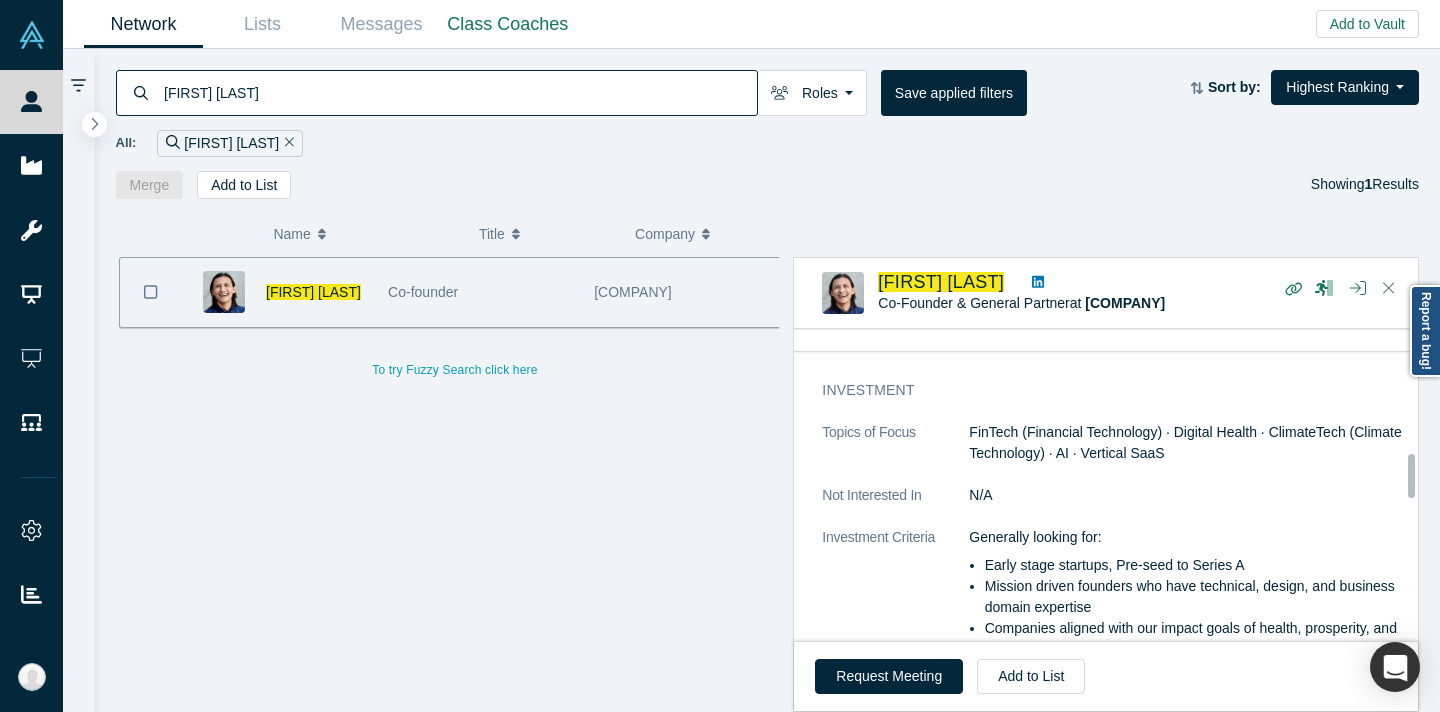 scroll, scrollTop: 877, scrollLeft: 0, axis: vertical 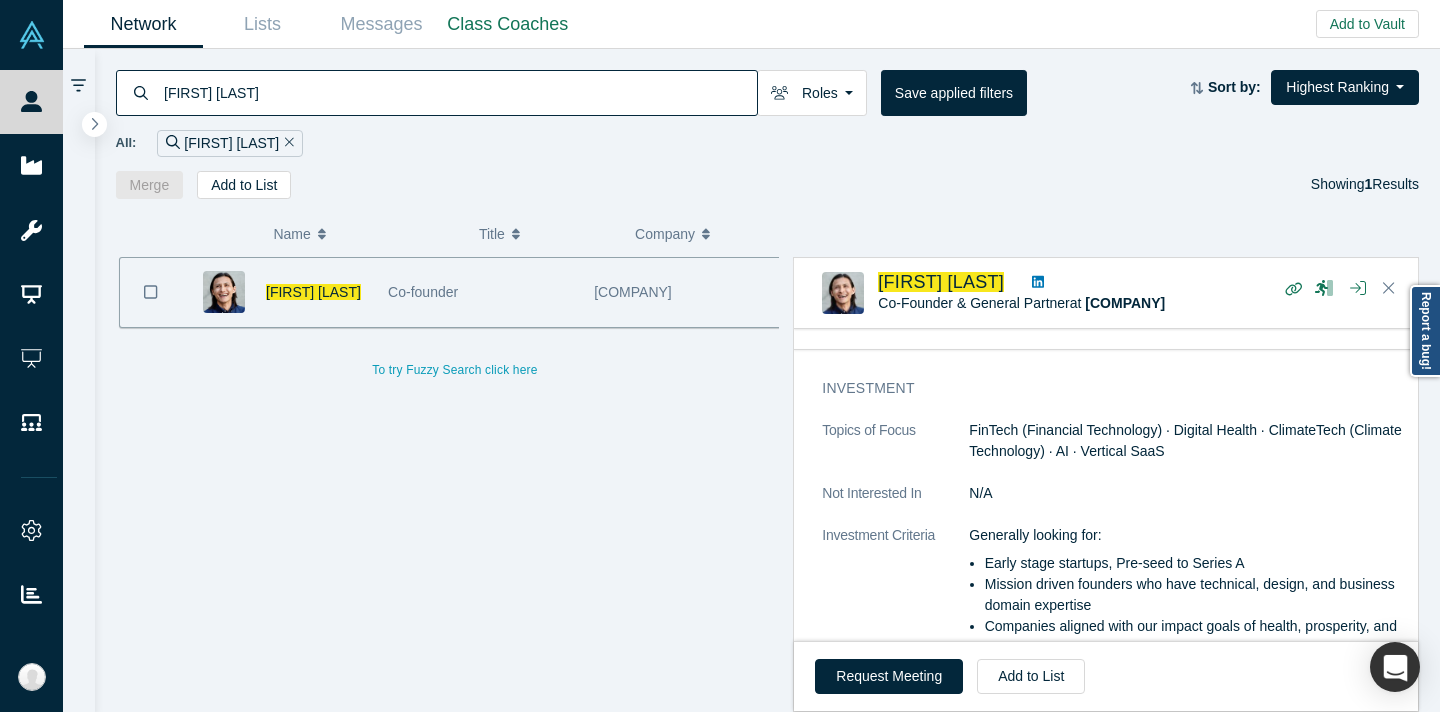 click on "[FIRST] [LAST]" at bounding box center [459, 92] 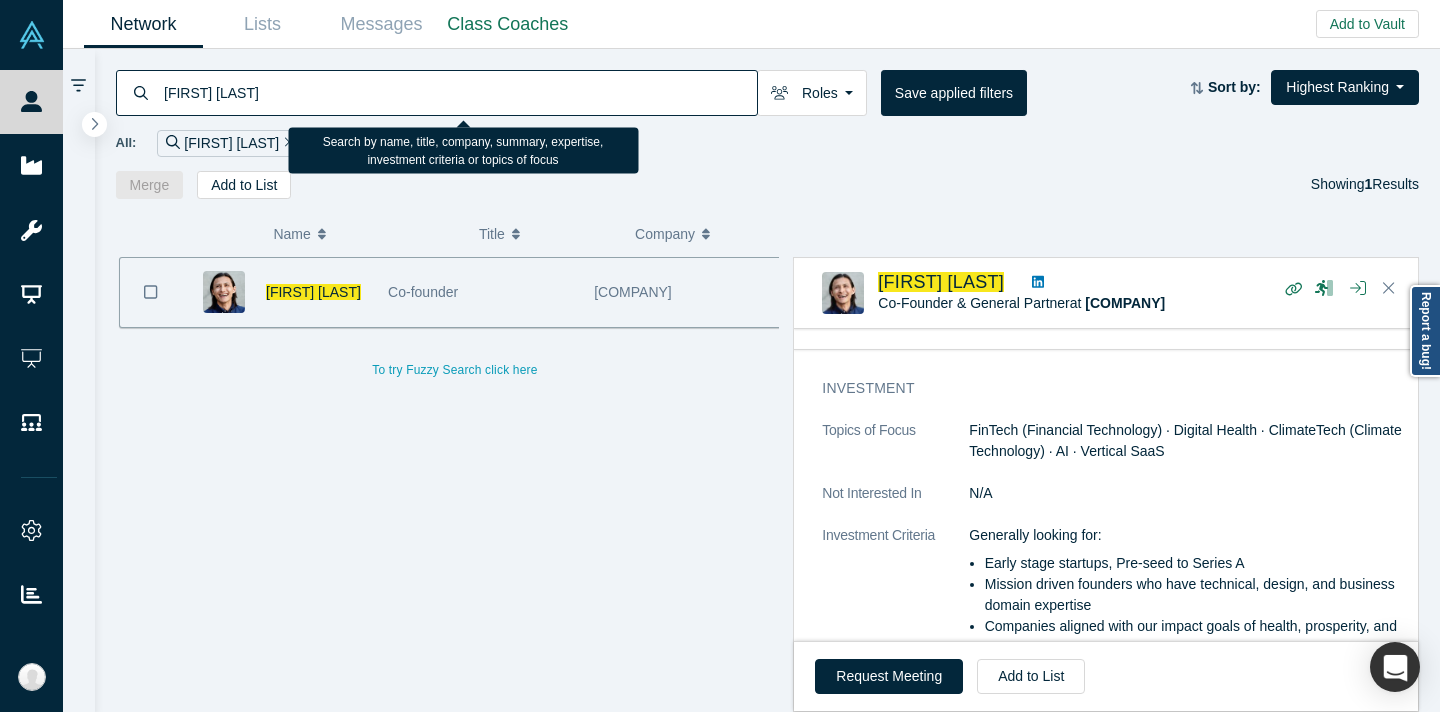 click on "[FIRST] [LAST]" at bounding box center [459, 92] 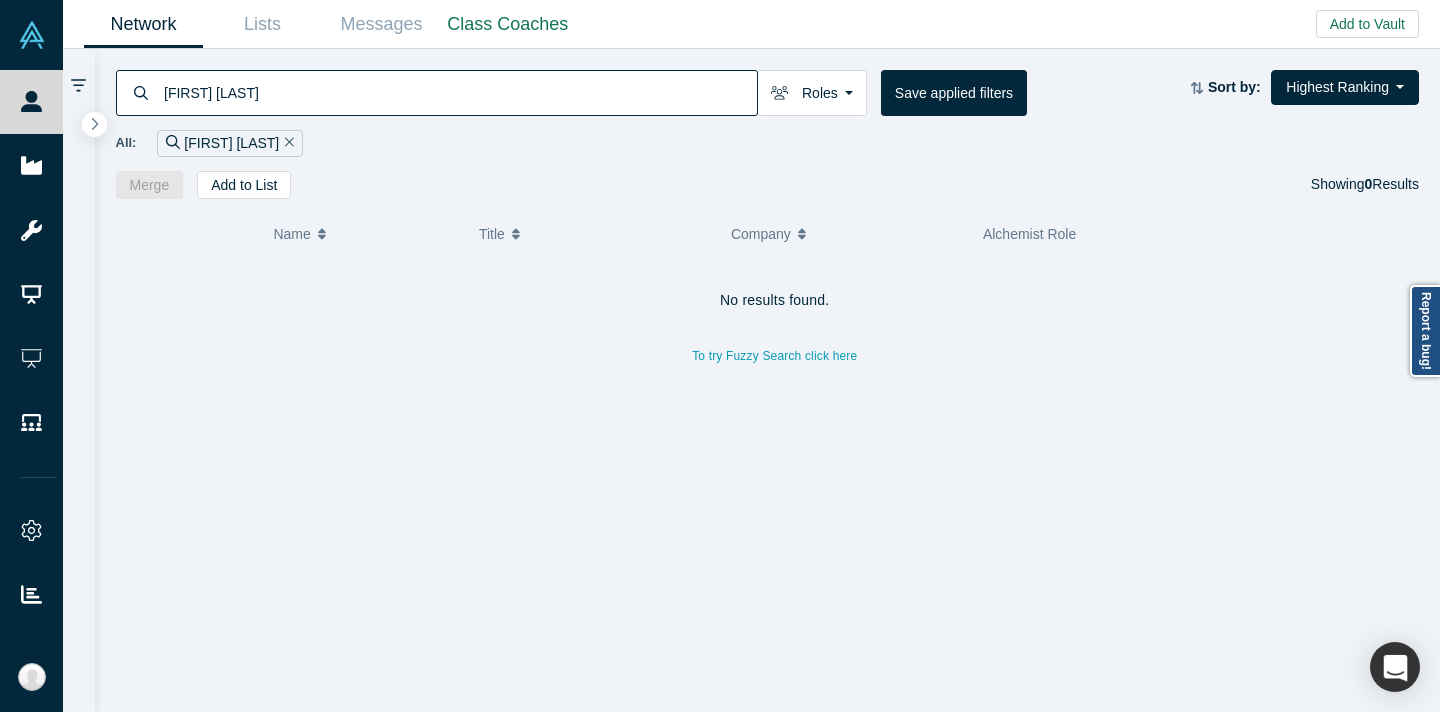 click on "[FIRST] [LAST]" at bounding box center [459, 92] 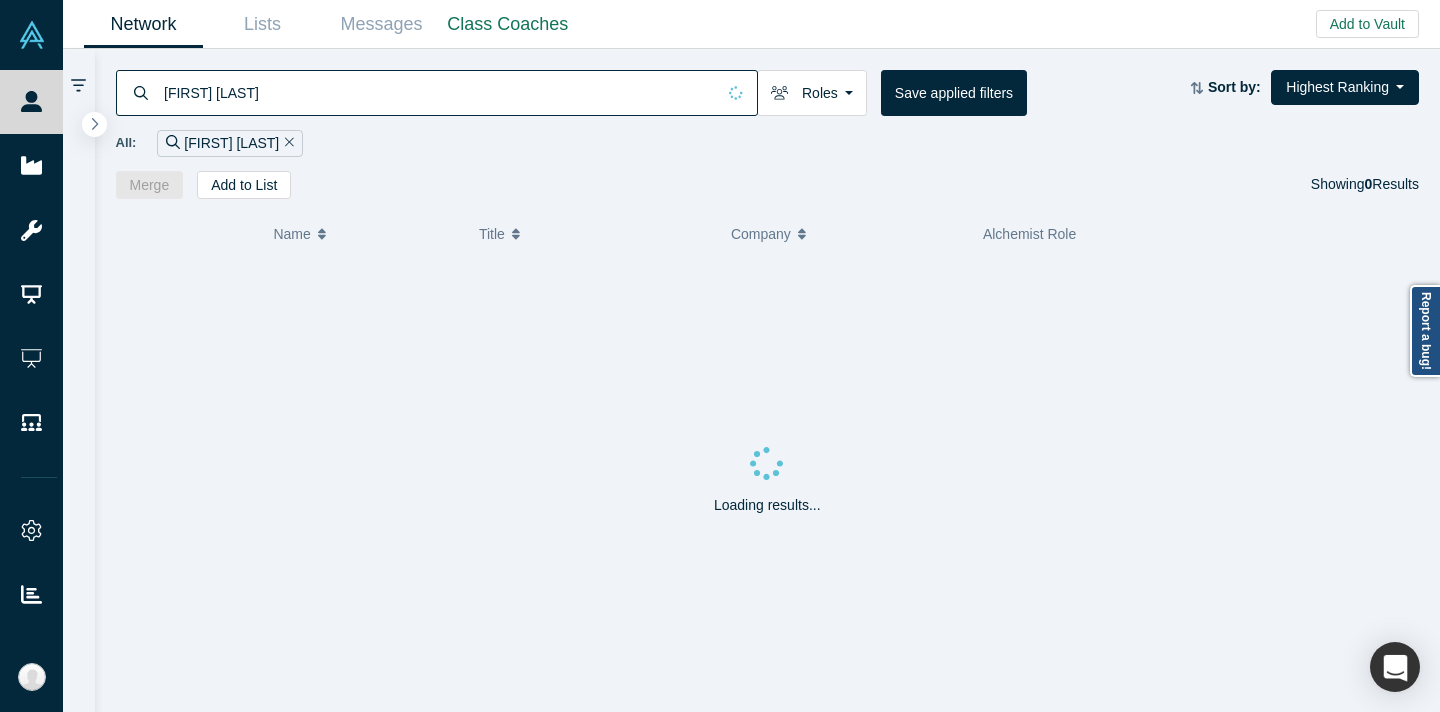 click on "All:   [FIRST] [LAST]" at bounding box center [768, 143] 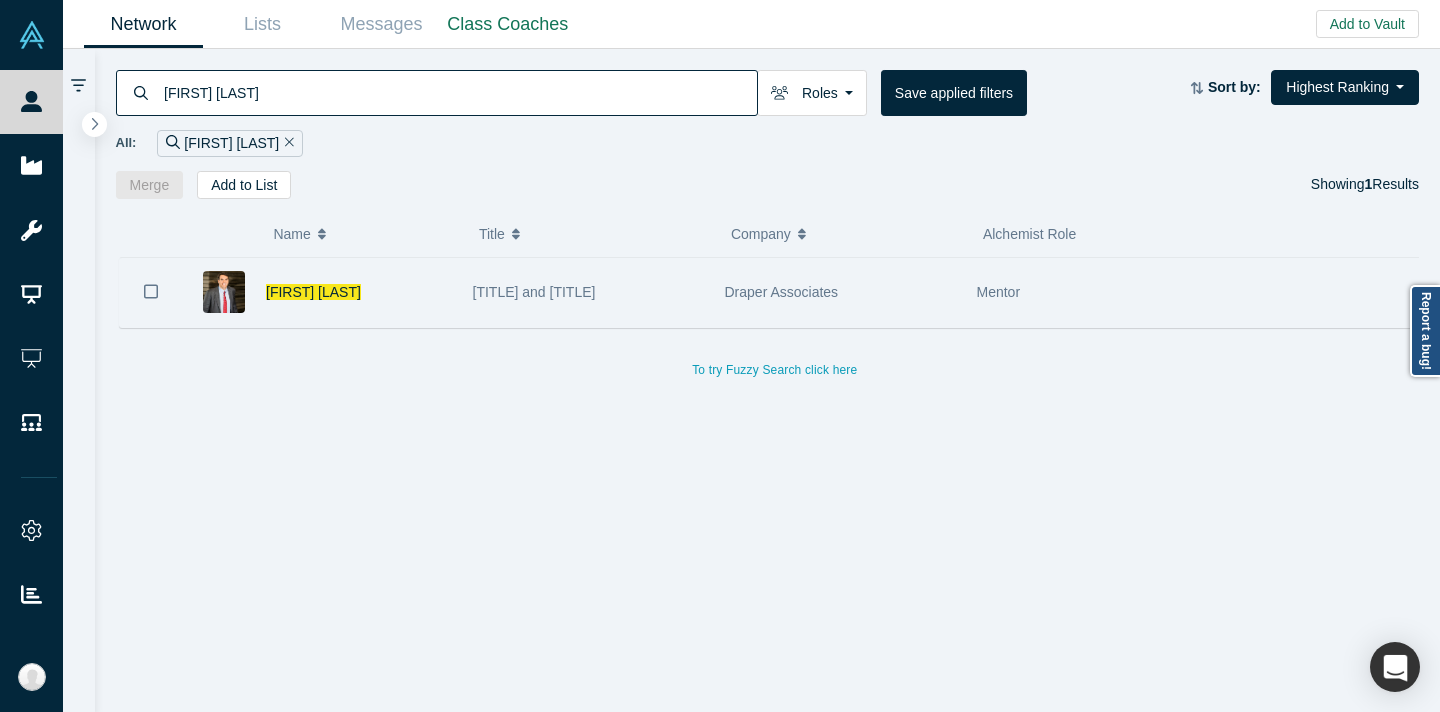 click on "[FIRST] [LAST]" at bounding box center (322, 292) 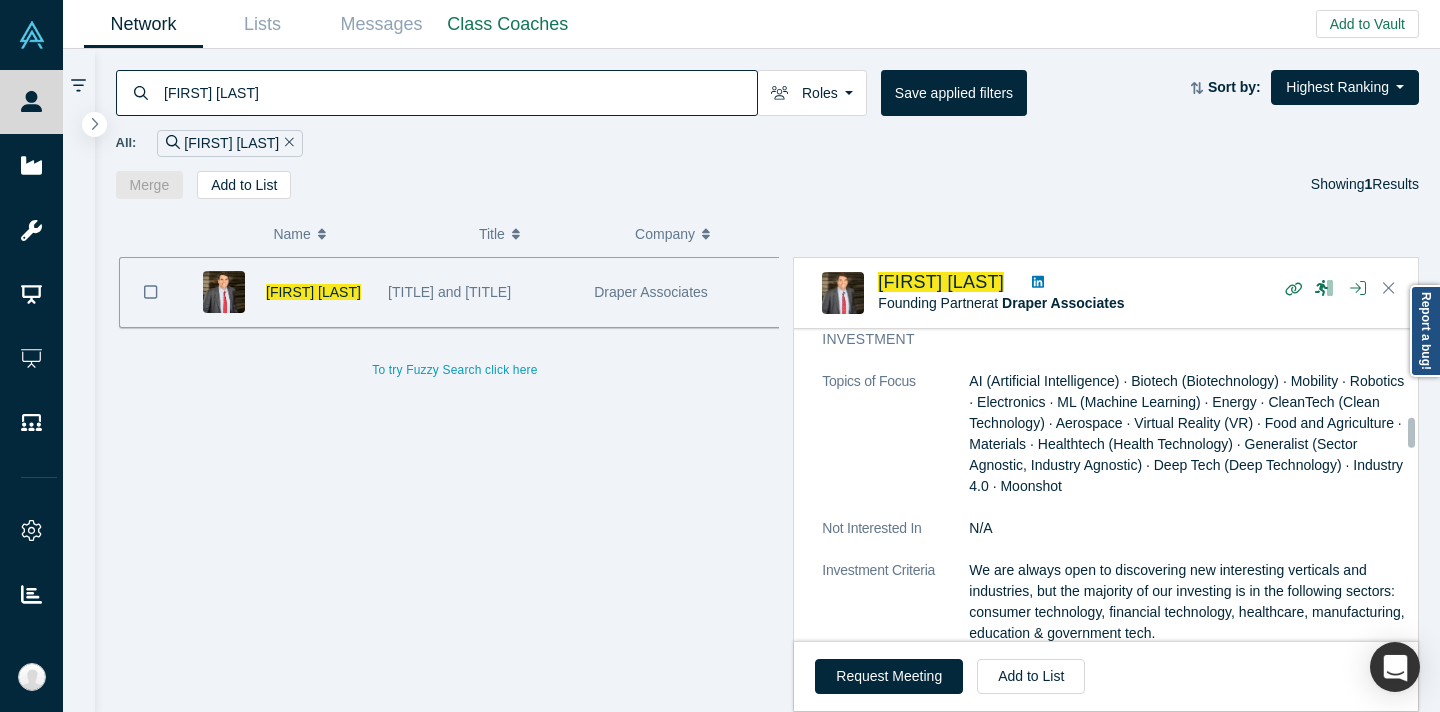 scroll, scrollTop: 1030, scrollLeft: 0, axis: vertical 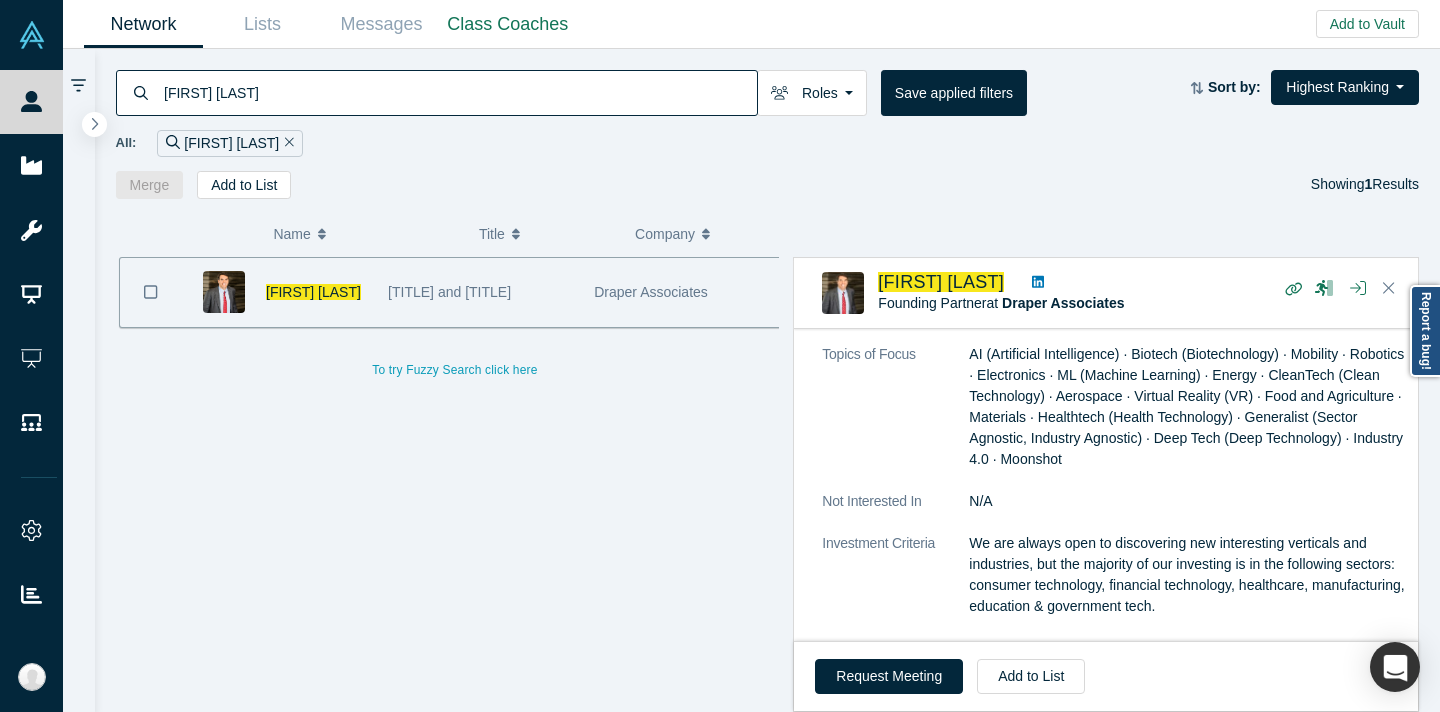 click on "[FIRST] [LAST]" at bounding box center [459, 92] 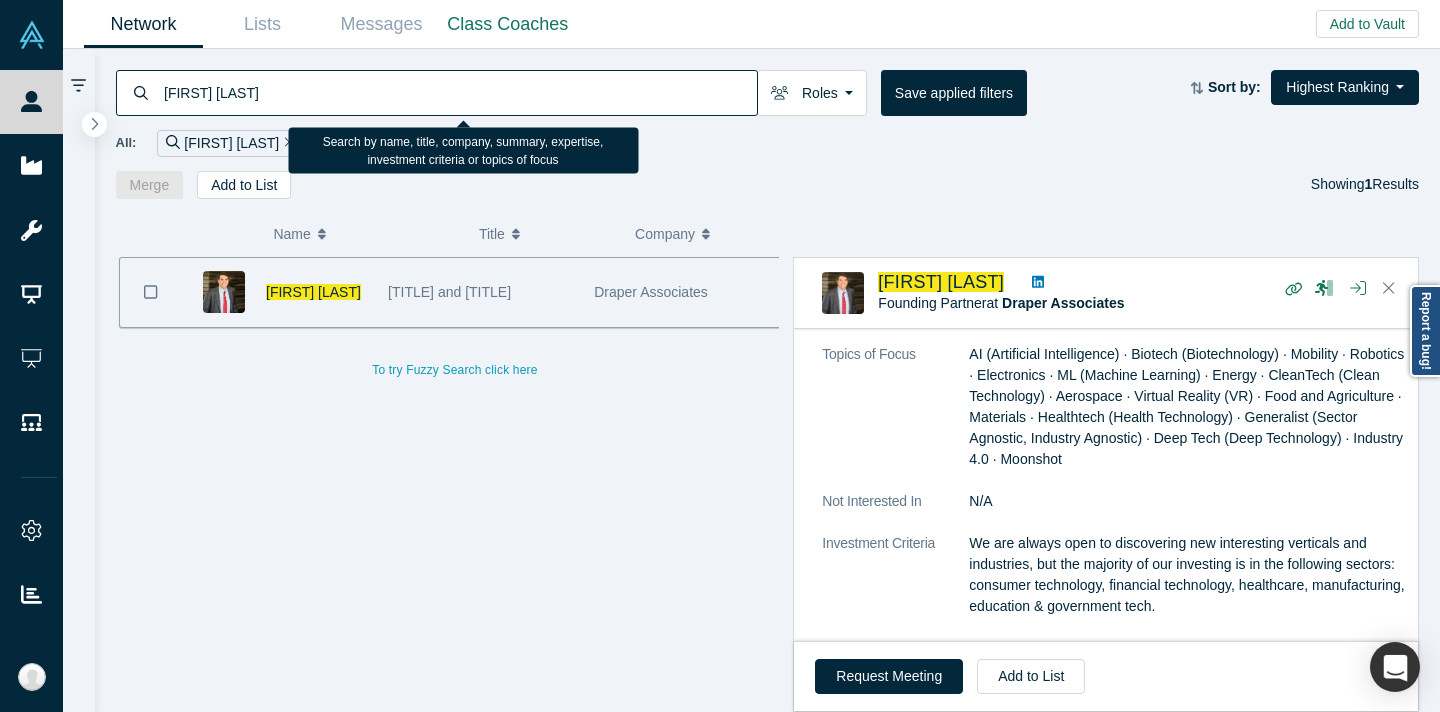 click on "[FIRST] [LAST]" at bounding box center (459, 92) 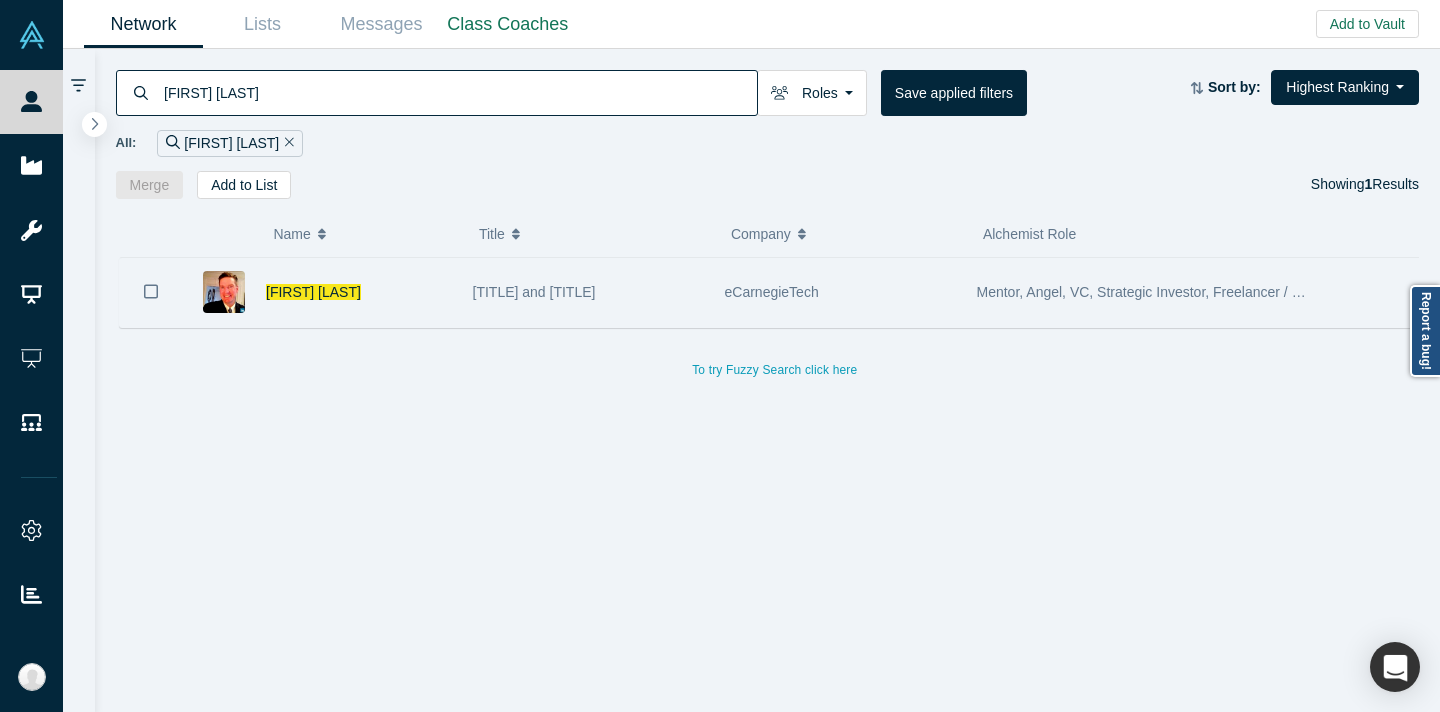 click on "[TITLE] and [TITLE]" at bounding box center (588, 292) 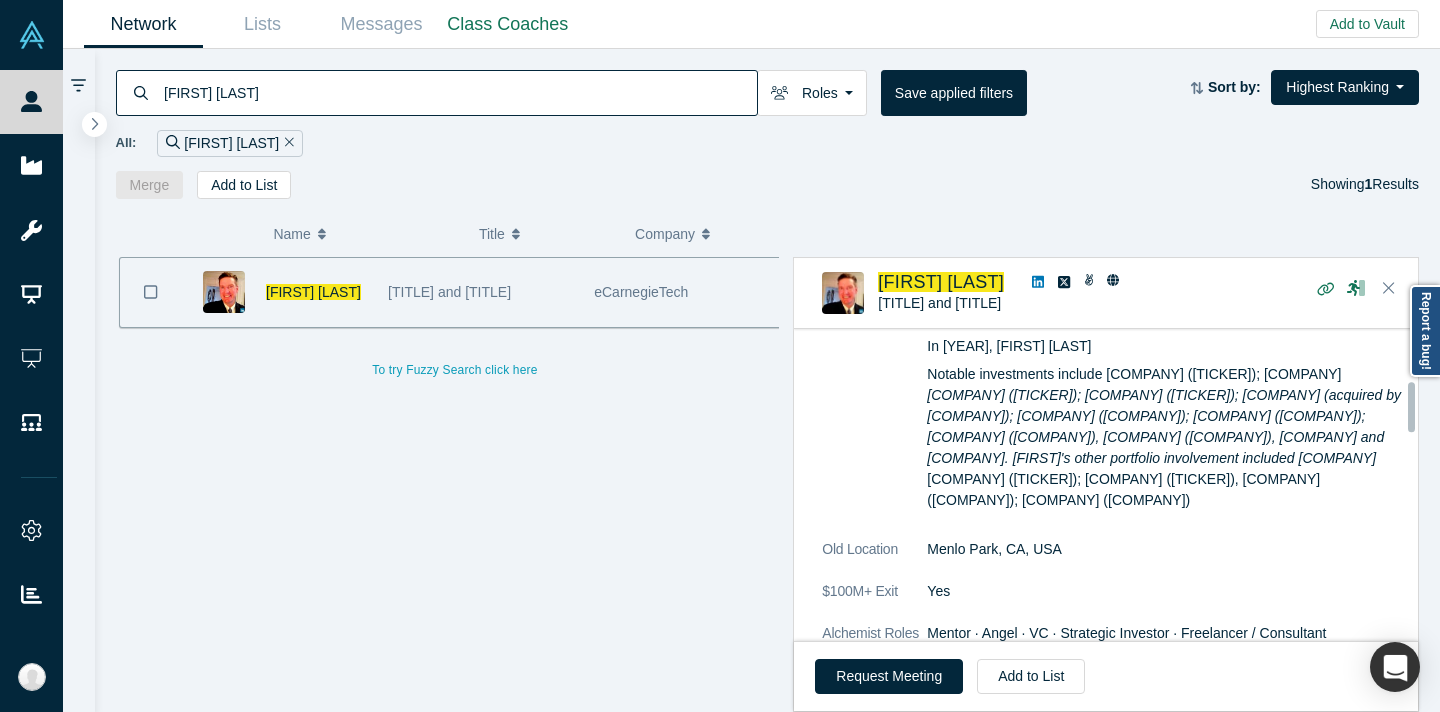 scroll, scrollTop: 512, scrollLeft: 0, axis: vertical 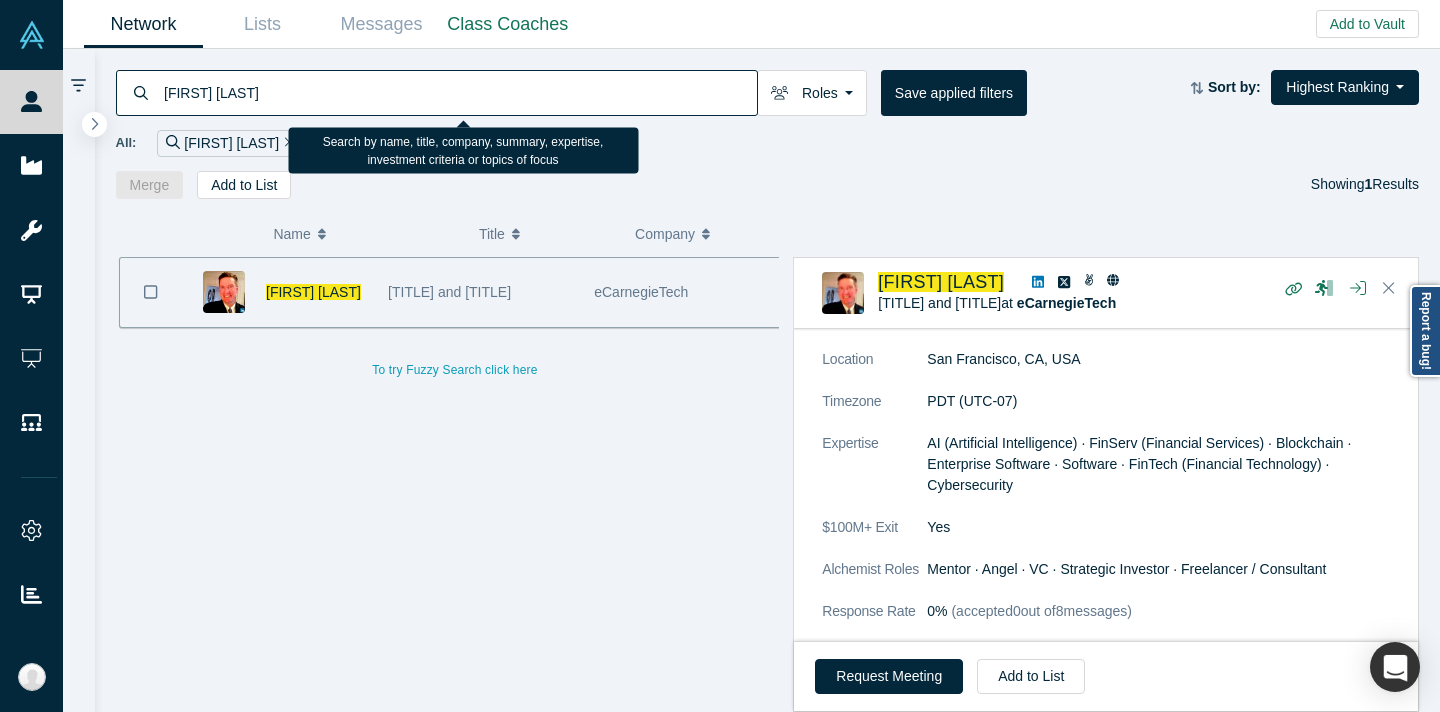 click on "[FIRST] [LAST]" at bounding box center (459, 92) 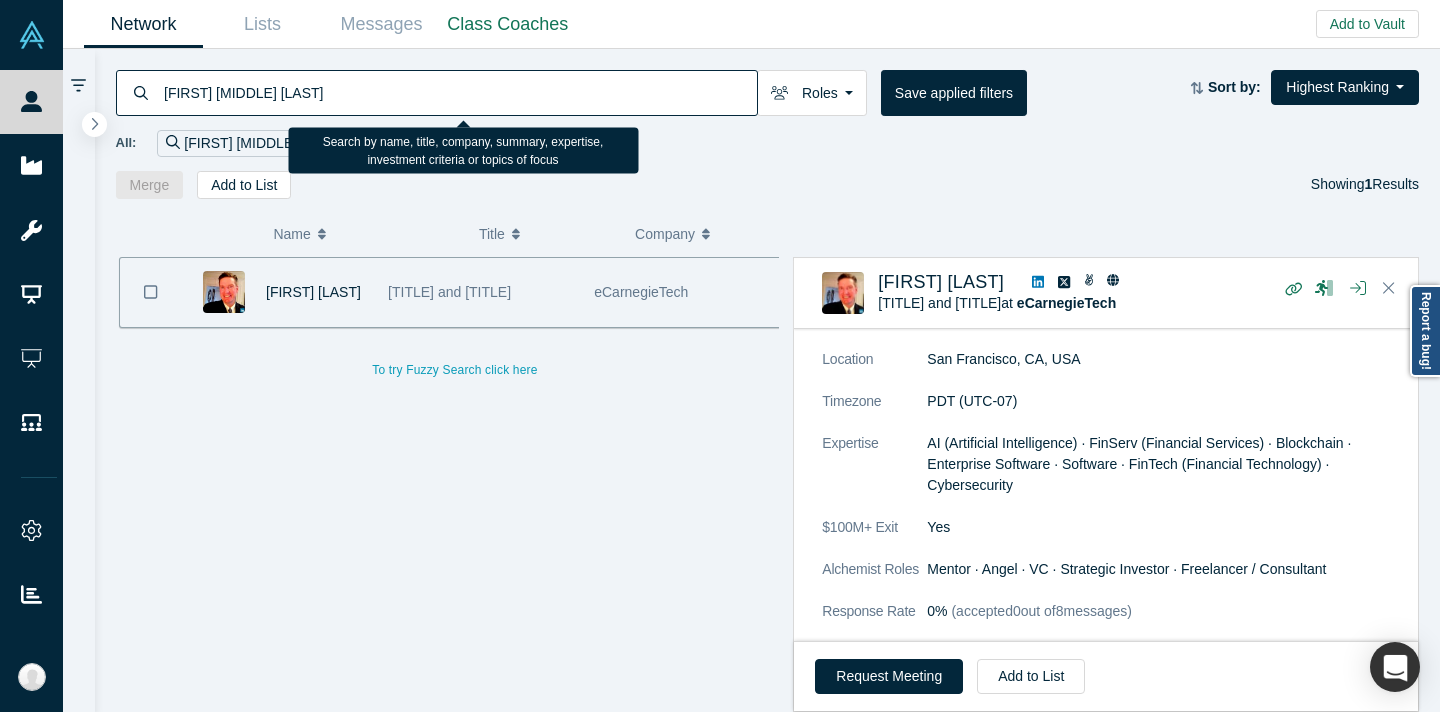 click on "[FIRST] [MIDDLE] [LAST]" at bounding box center [459, 92] 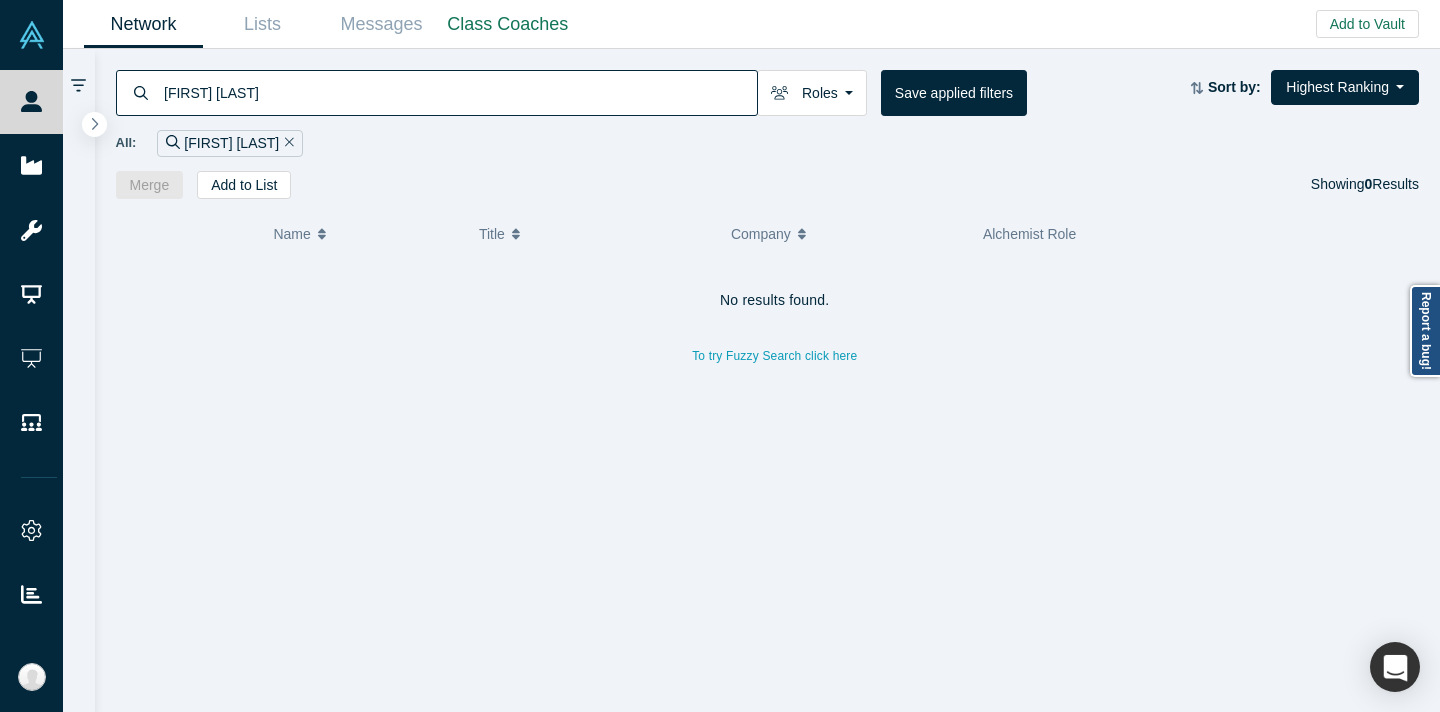 click on "All:   [FIRST] [LAST]" at bounding box center [768, 143] 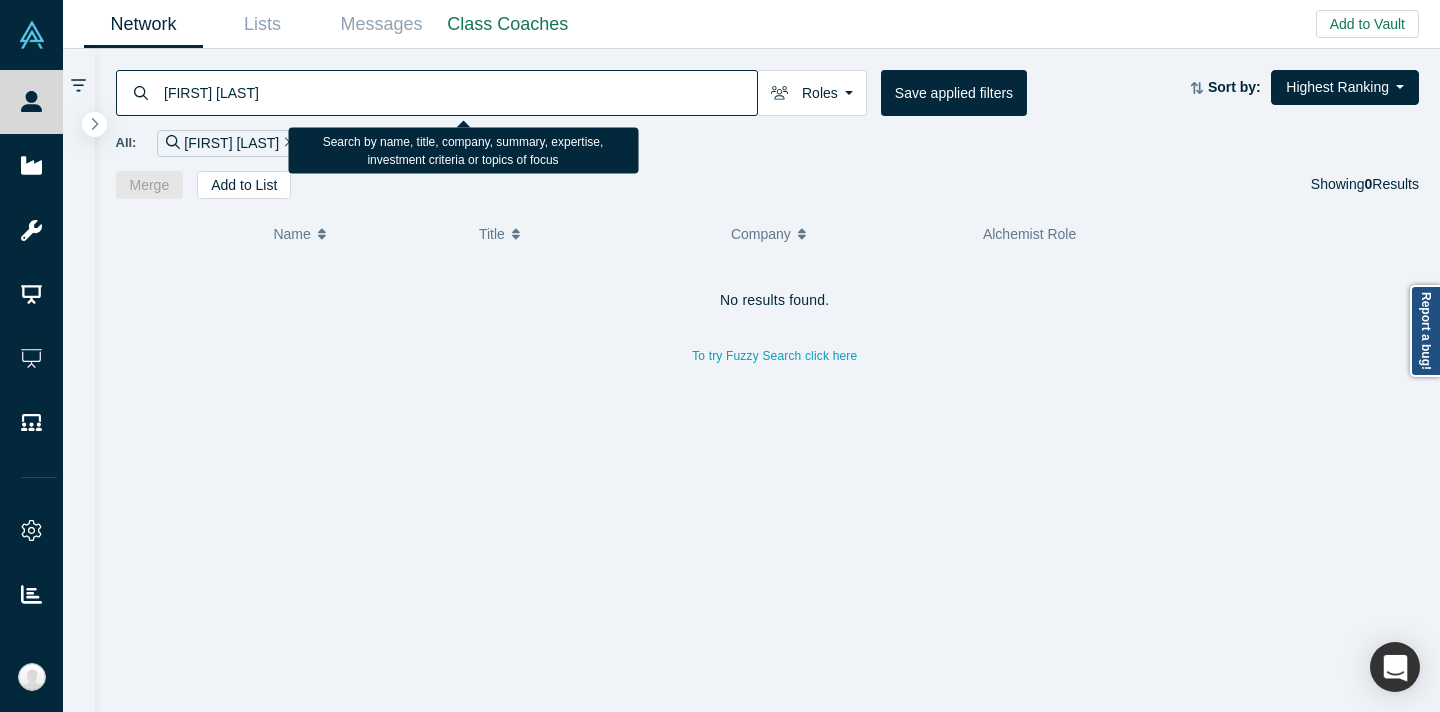 drag, startPoint x: 232, startPoint y: 95, endPoint x: 89, endPoint y: 104, distance: 143.28294 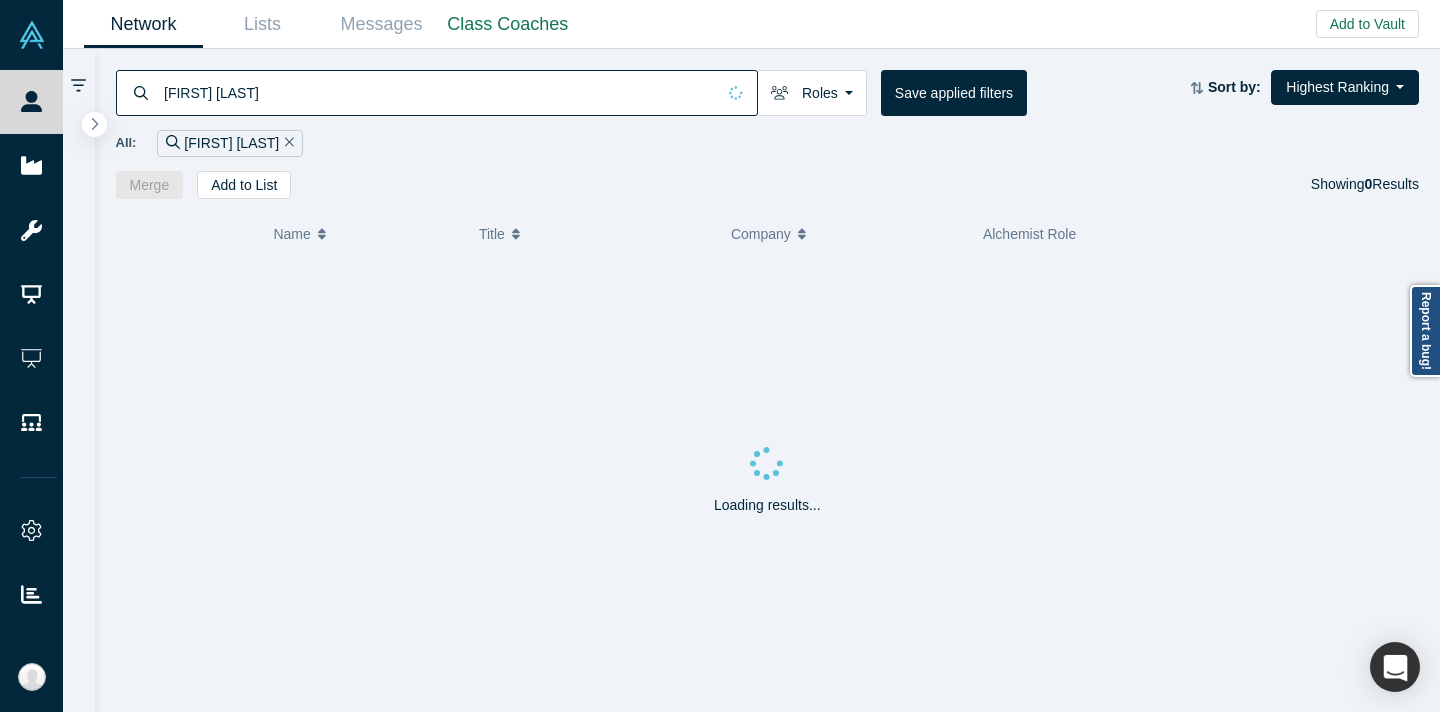 click on "Alex Marquez Roles Founders Faculty Mentors Alumni Mentor Angels VCs Corporate Innovator Service Providers Press Limited Partner Channel Partner Industry Analyst Customer Lecturer Consultant Acquirer Strategic Investor Partner Network Admin Save applied filters Sort by: Highest Ranking Recommended Highest Ranking Highest Responsiveness Most Recent Updates Lowest Ranking Lowest Responsiveness All:   Alex Marquez Merge Add to List Showing  0  Results" at bounding box center [768, 124] 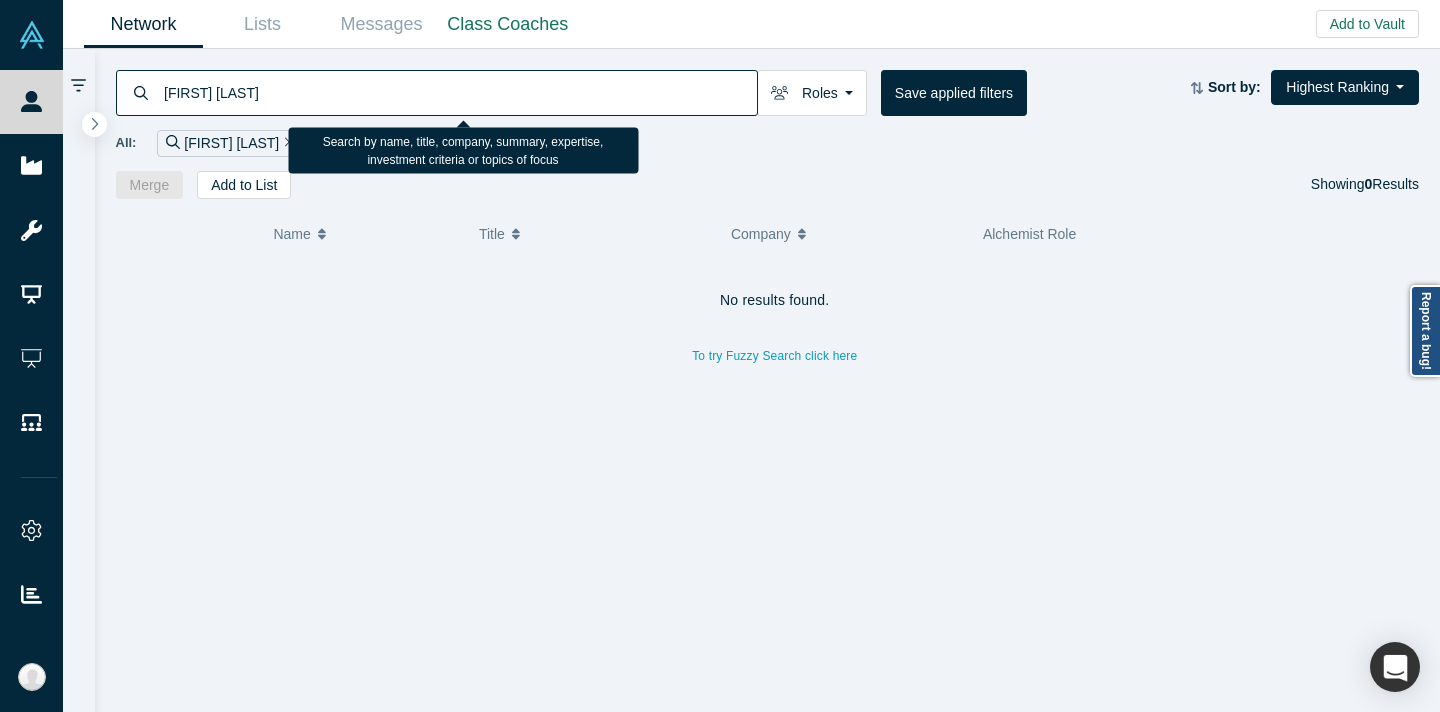 drag, startPoint x: 196, startPoint y: 95, endPoint x: 77, endPoint y: 96, distance: 119.0042 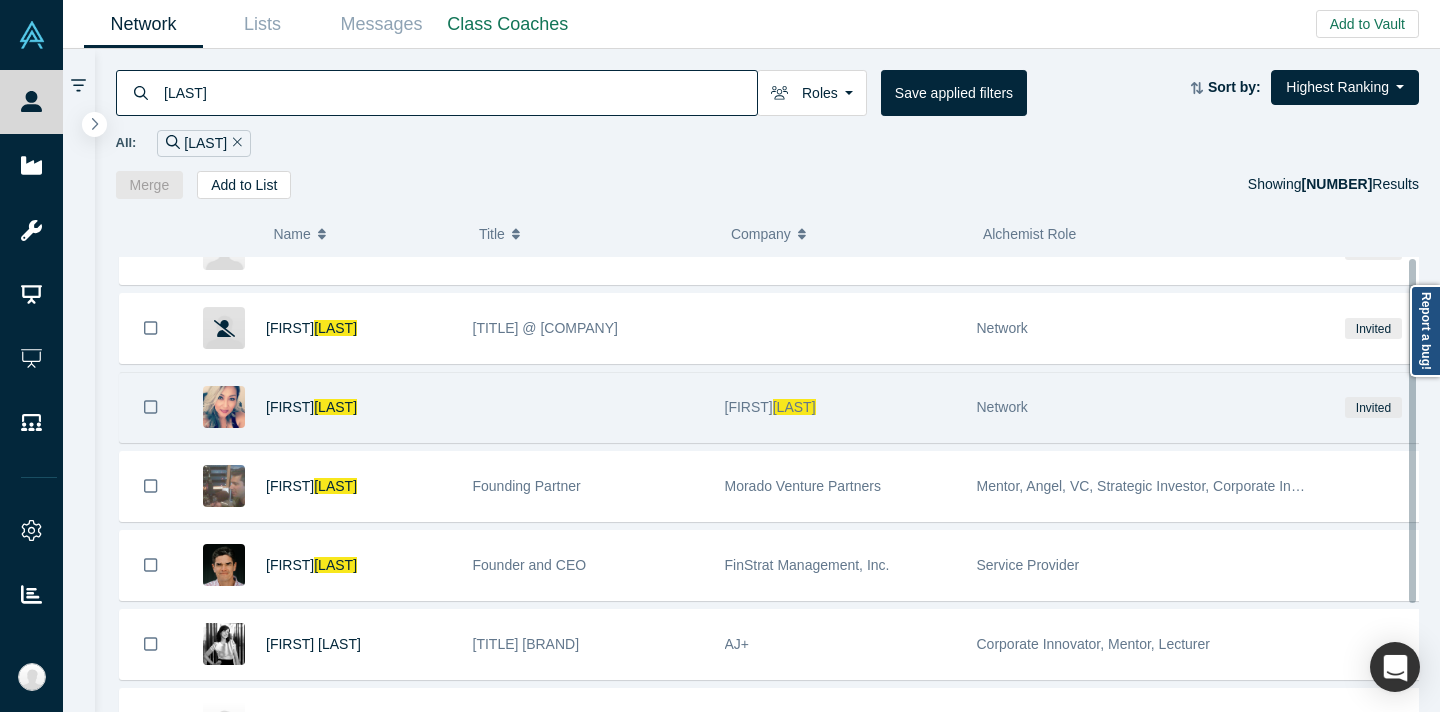 scroll, scrollTop: 0, scrollLeft: 0, axis: both 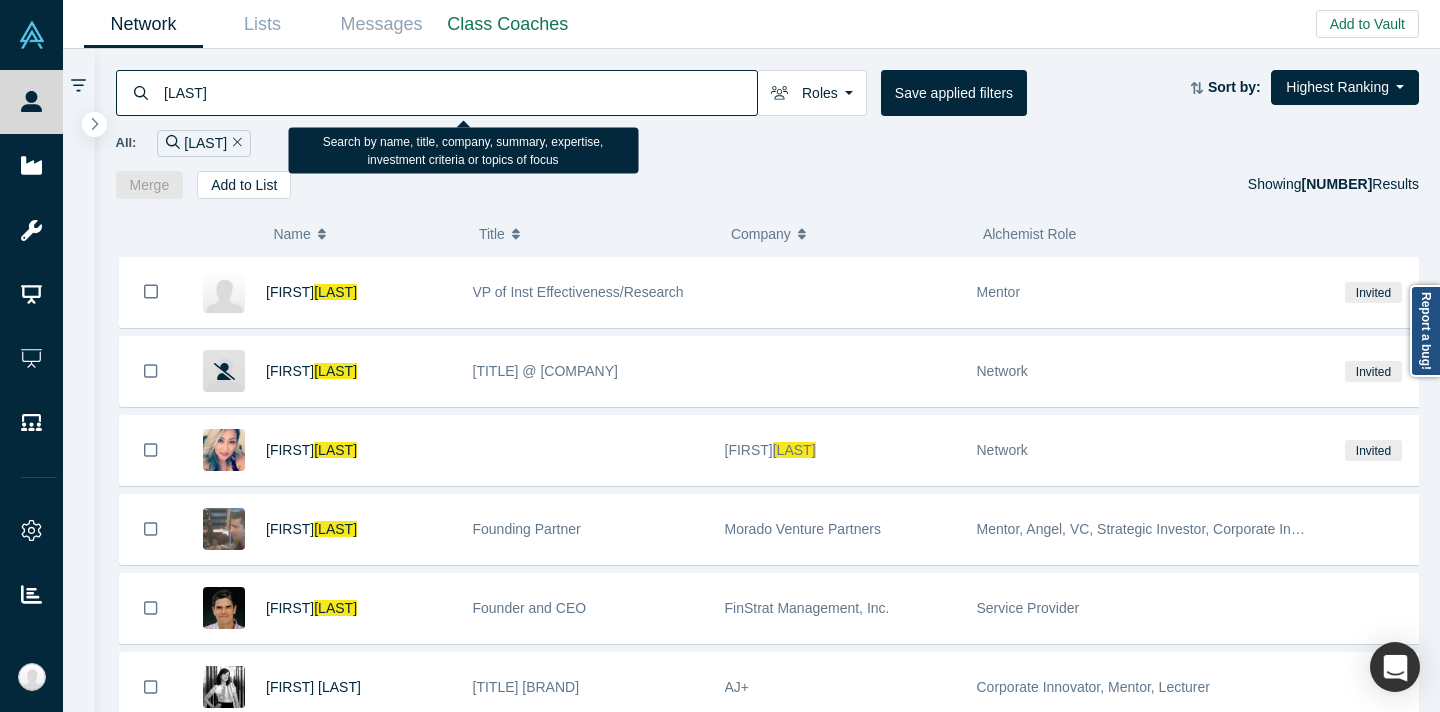 click on "[LAST]" at bounding box center (459, 92) 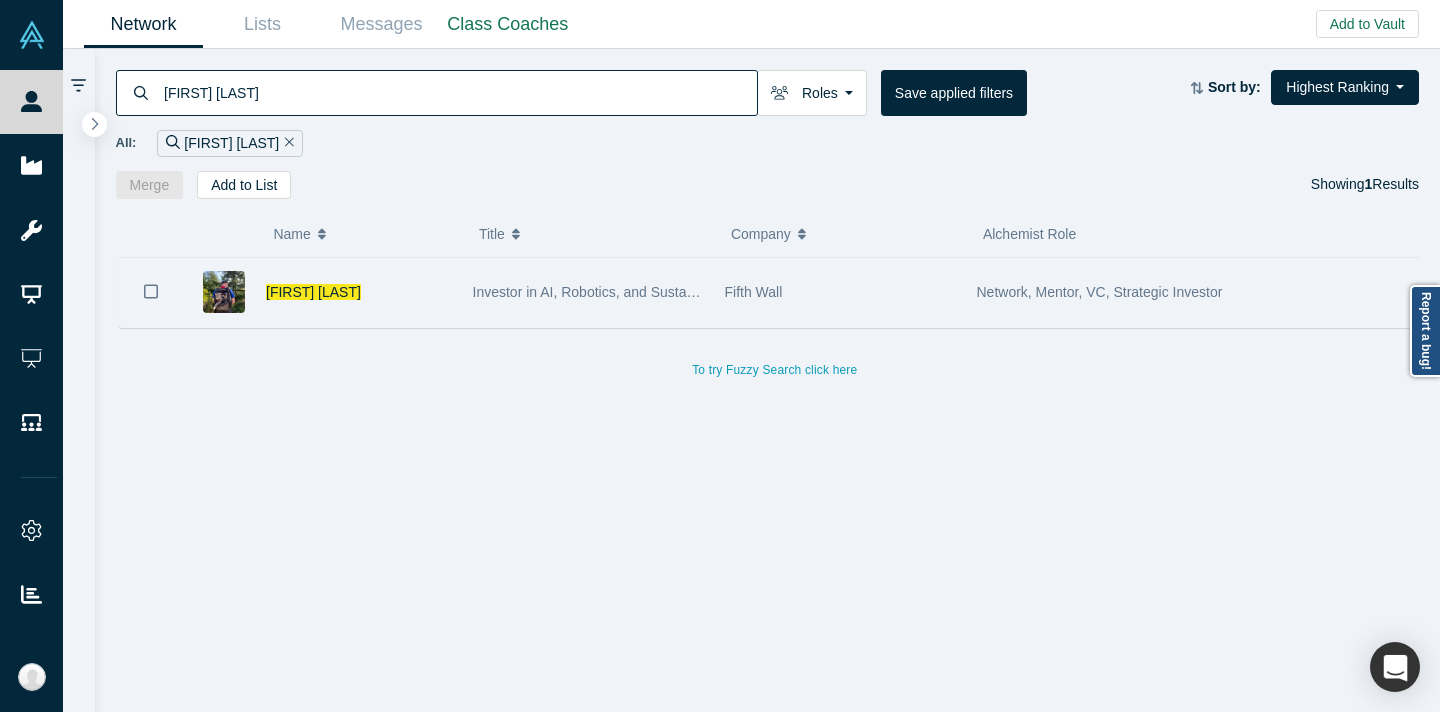 click on "Fifth Wall" at bounding box center [840, 292] 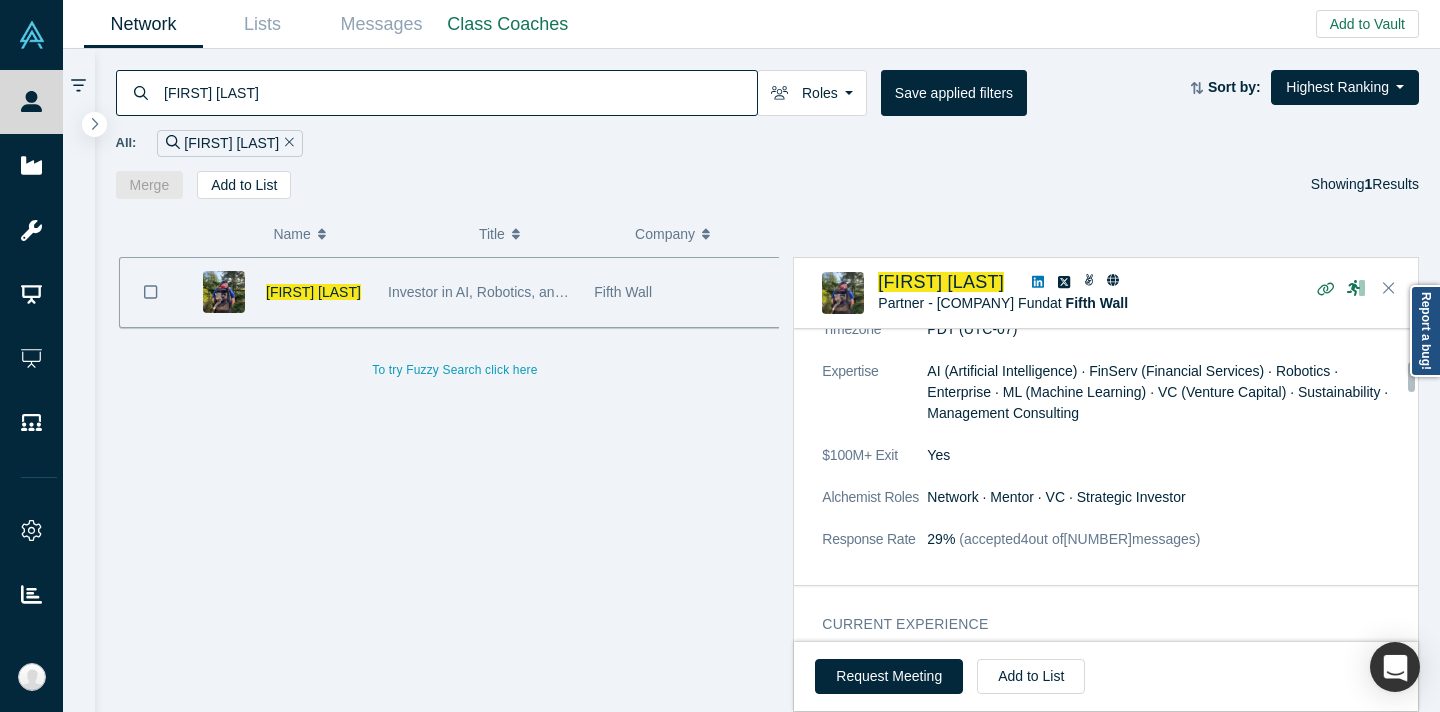 scroll, scrollTop: 445, scrollLeft: 0, axis: vertical 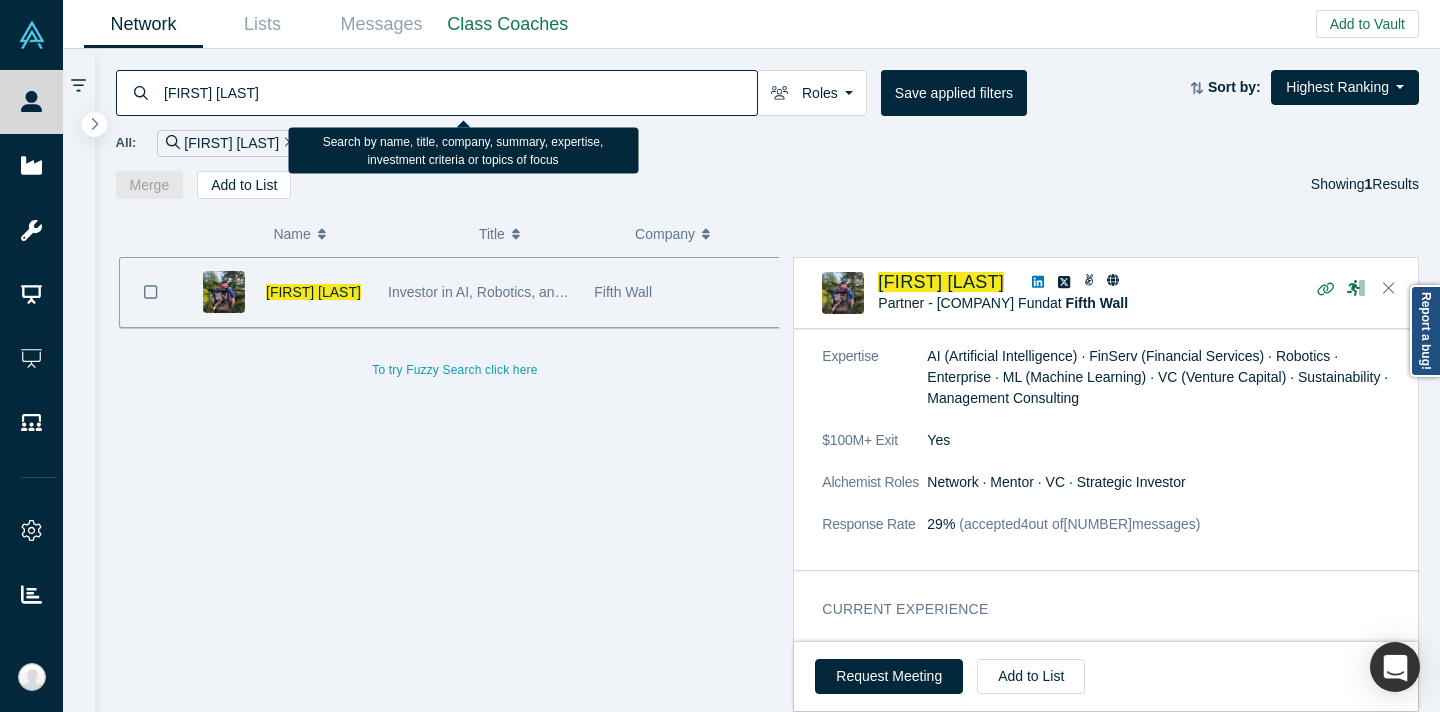 click on "[FIRST] [LAST]" at bounding box center (459, 92) 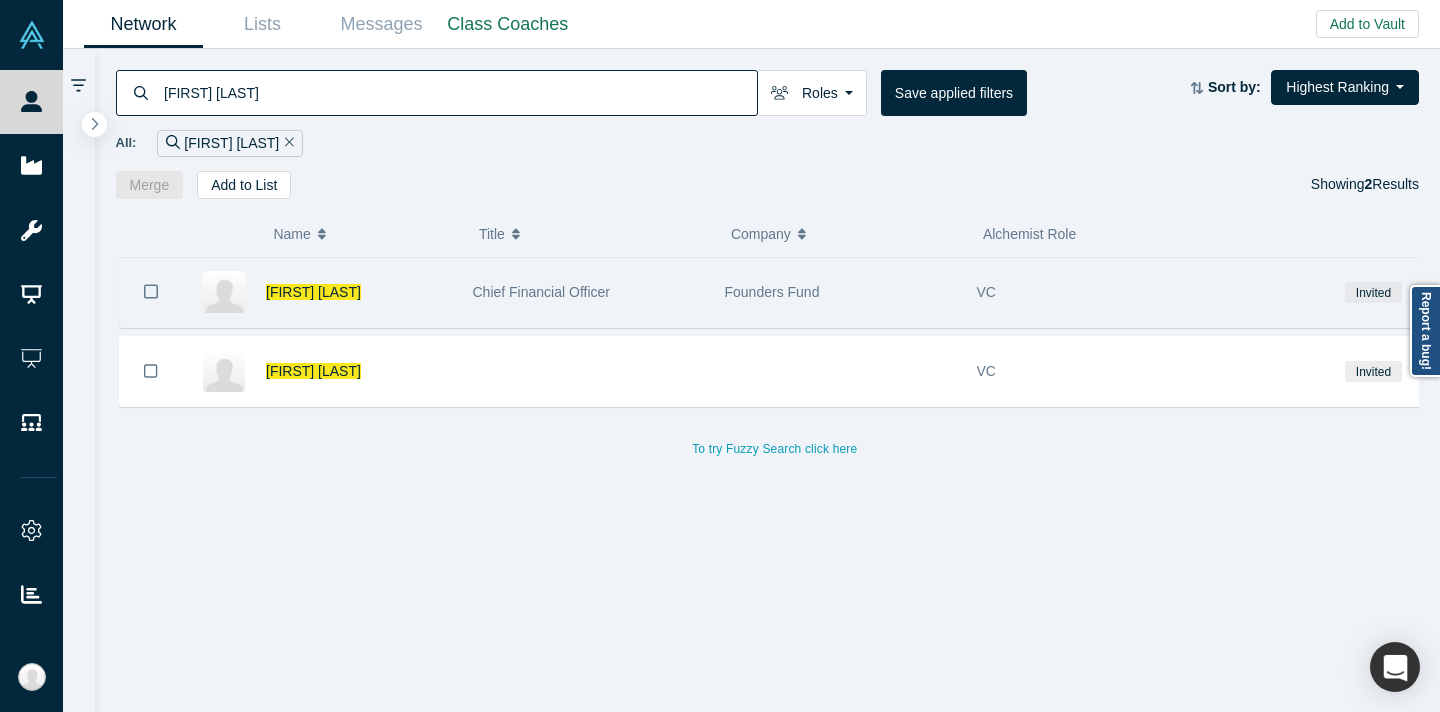 click on "[FIRST] [LAST]" at bounding box center (359, 292) 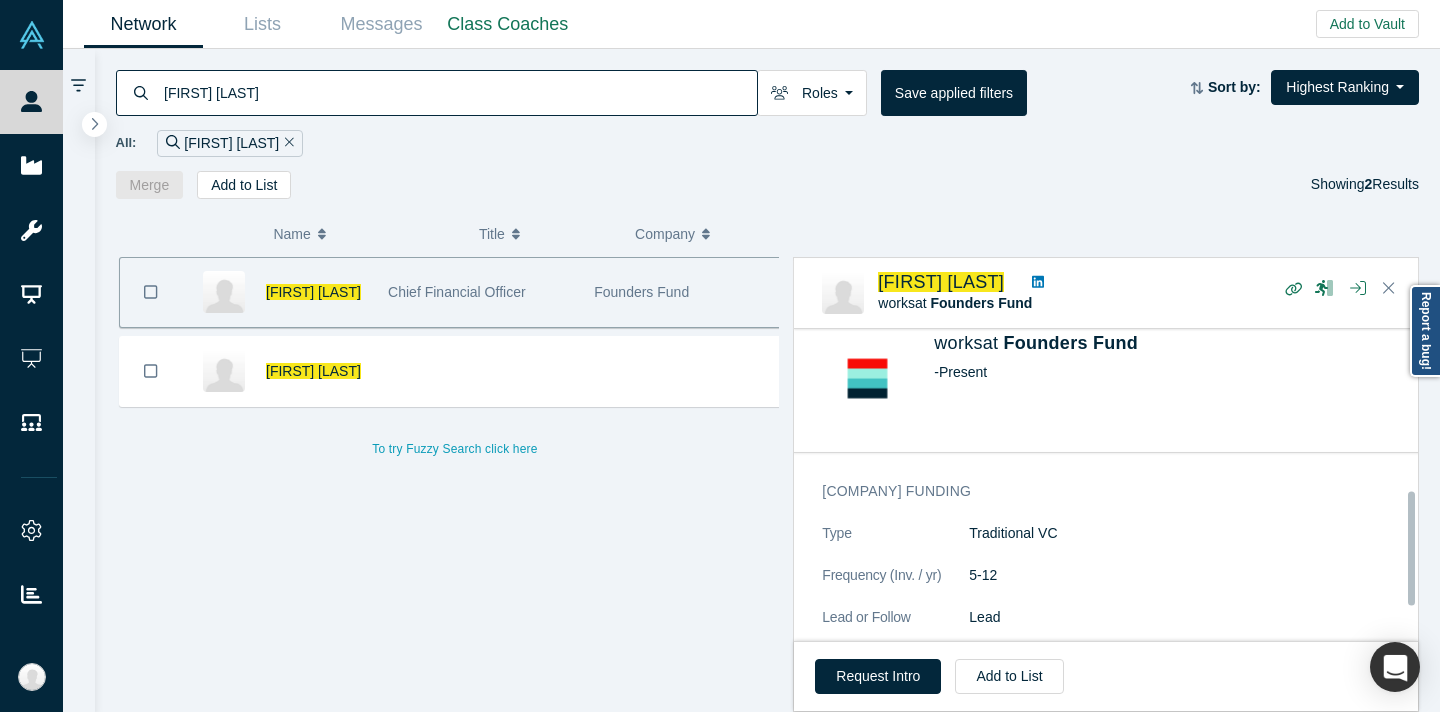 scroll, scrollTop: 538, scrollLeft: 0, axis: vertical 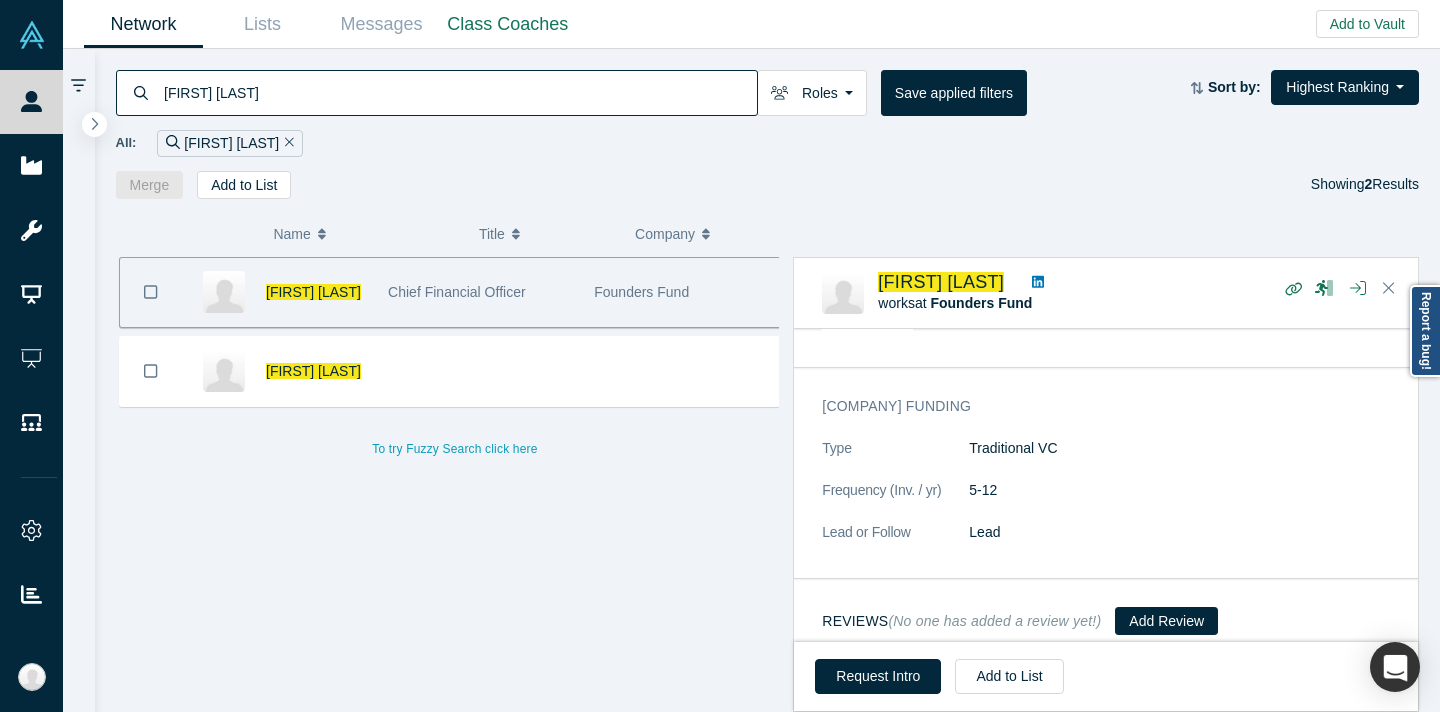 click 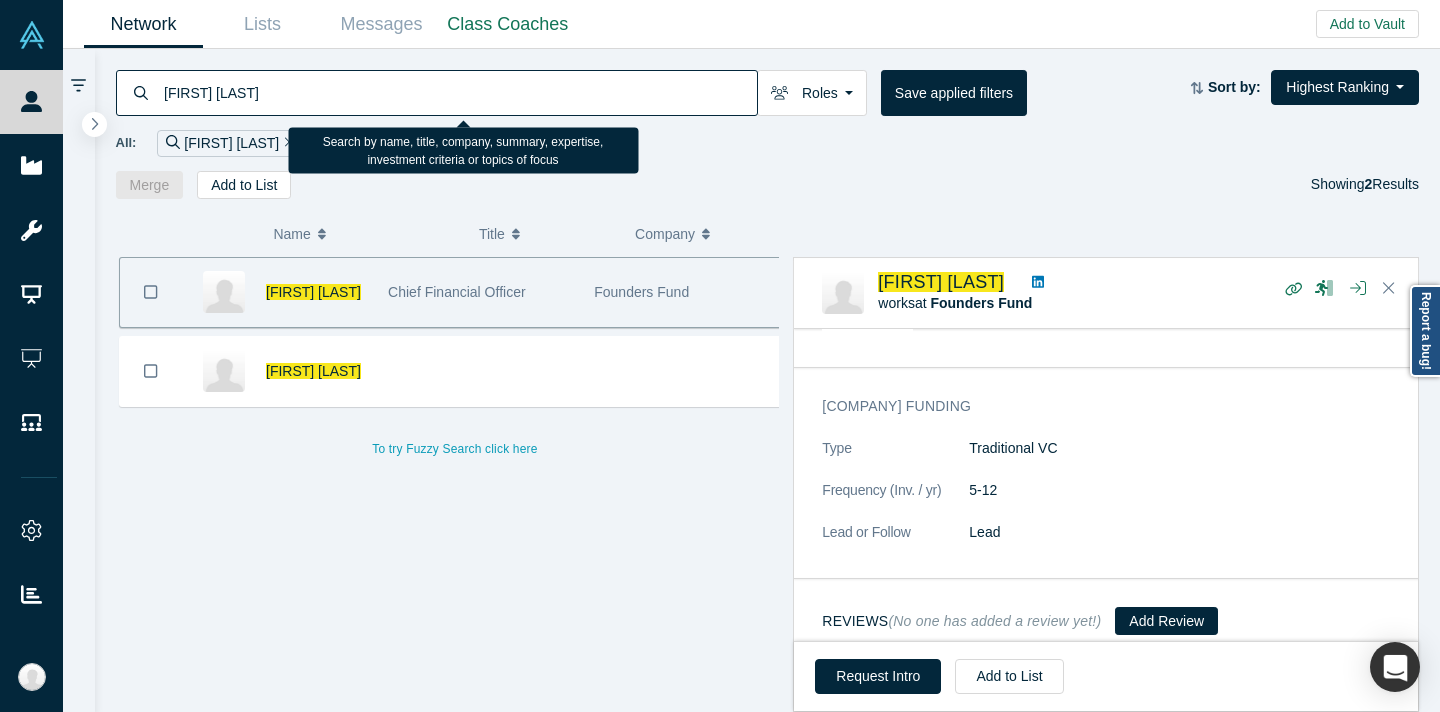 click on "[FIRST] [LAST]" at bounding box center (459, 92) 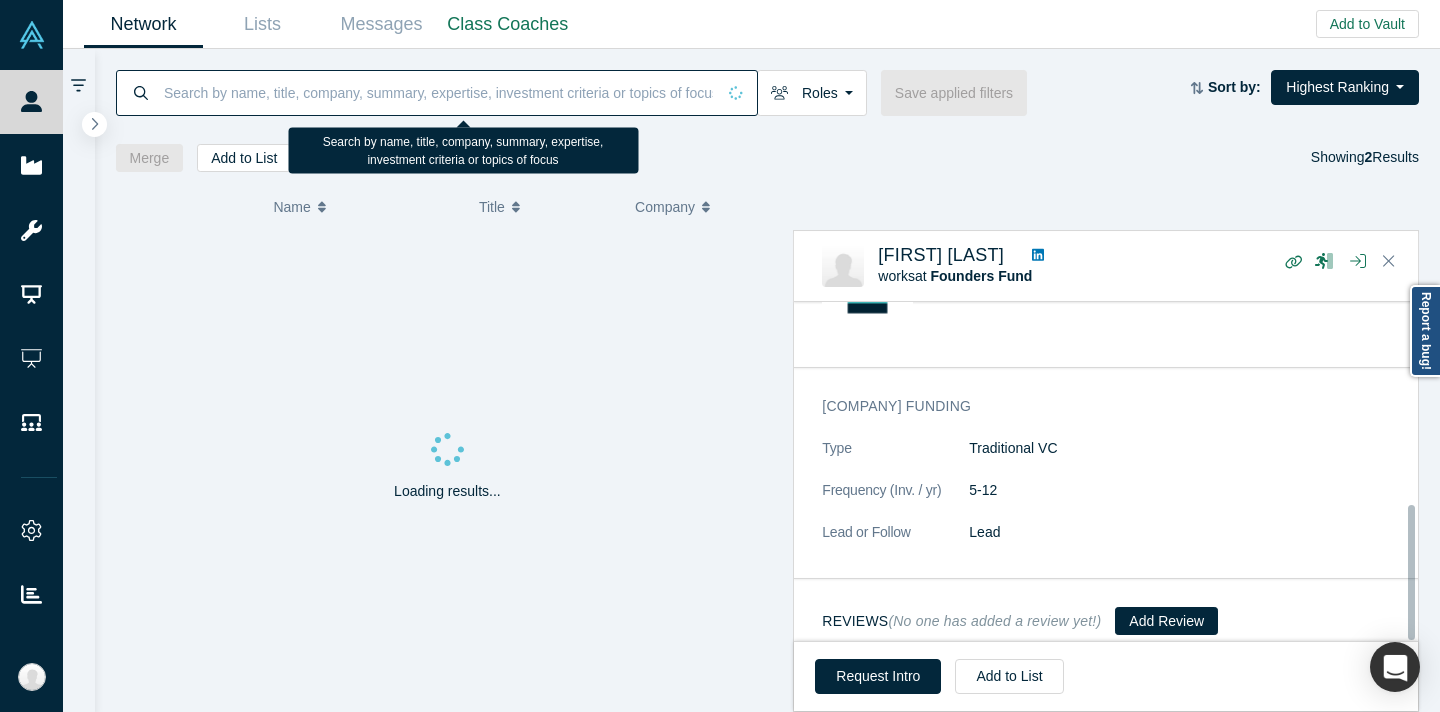 paste on "[FIRST] [LAST]" 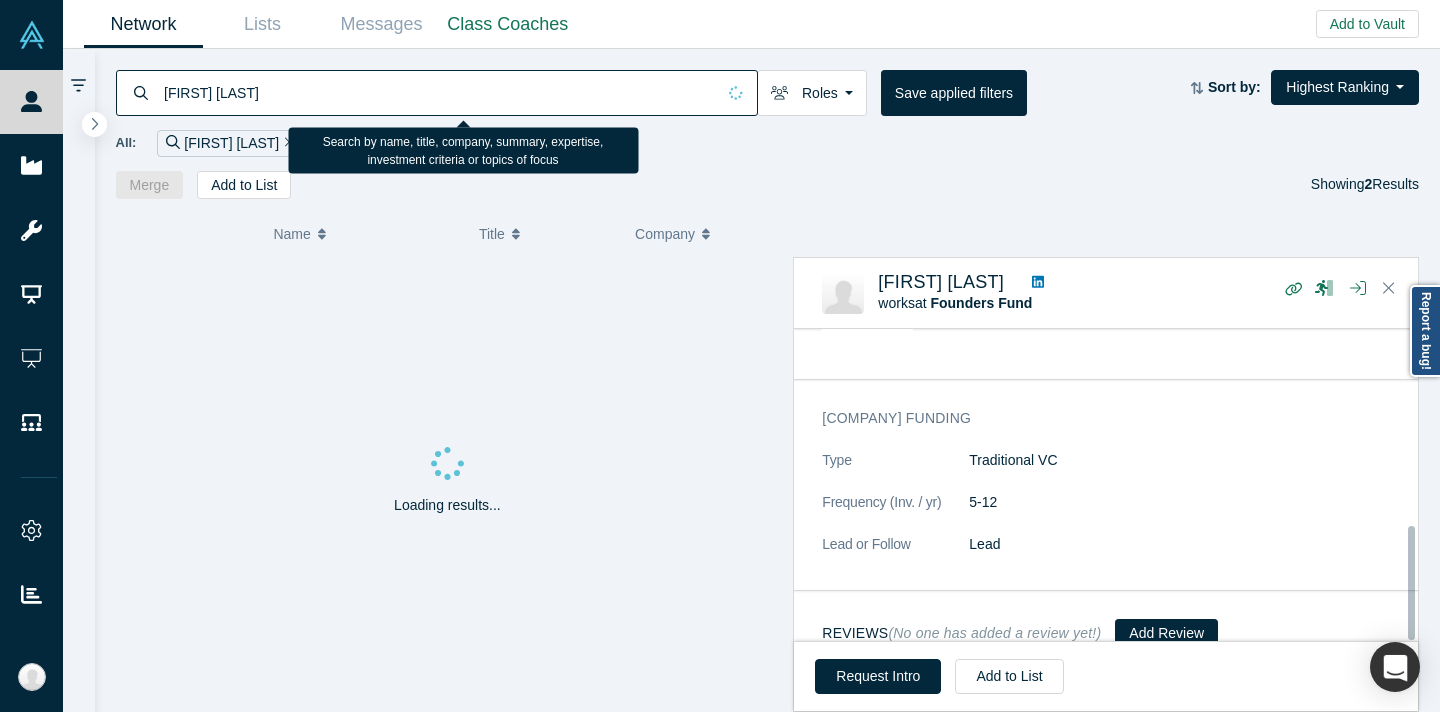 scroll, scrollTop: 538, scrollLeft: 0, axis: vertical 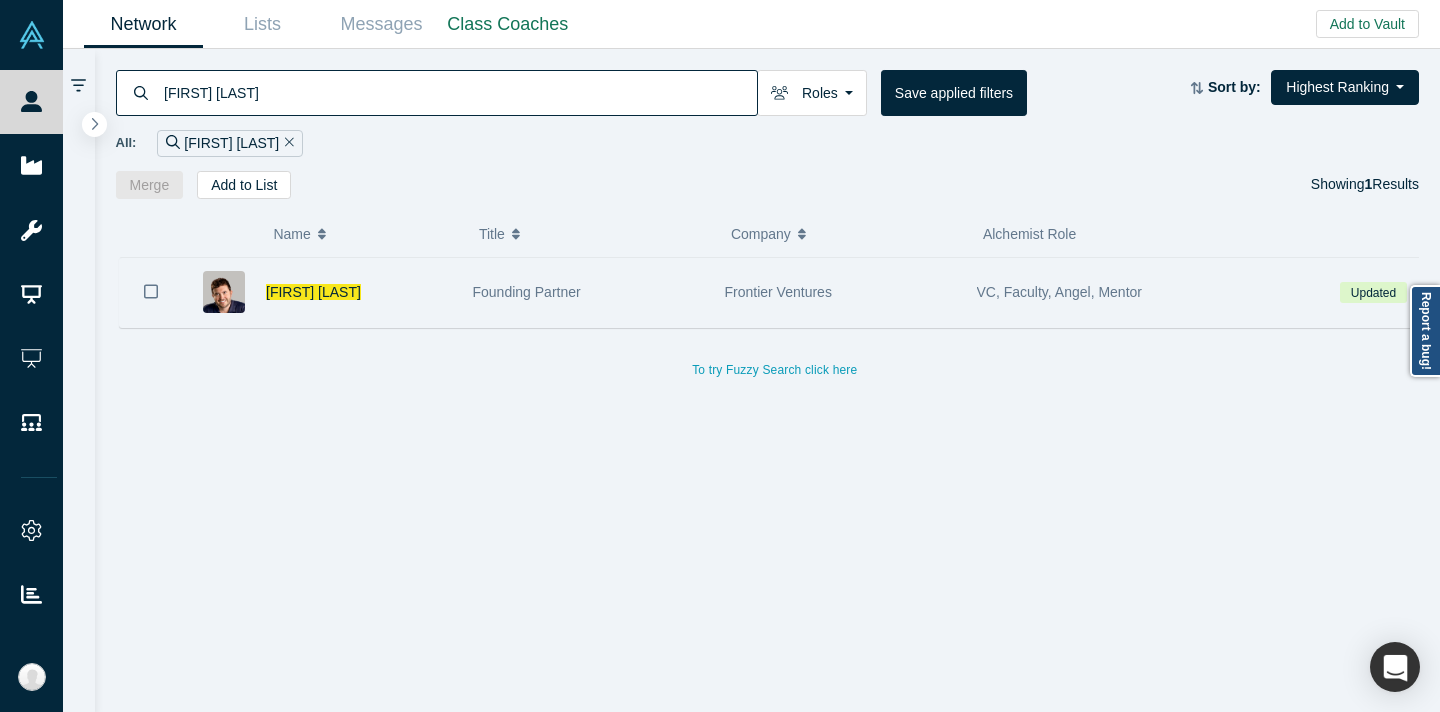 click on "Frontier Ventures" at bounding box center (778, 292) 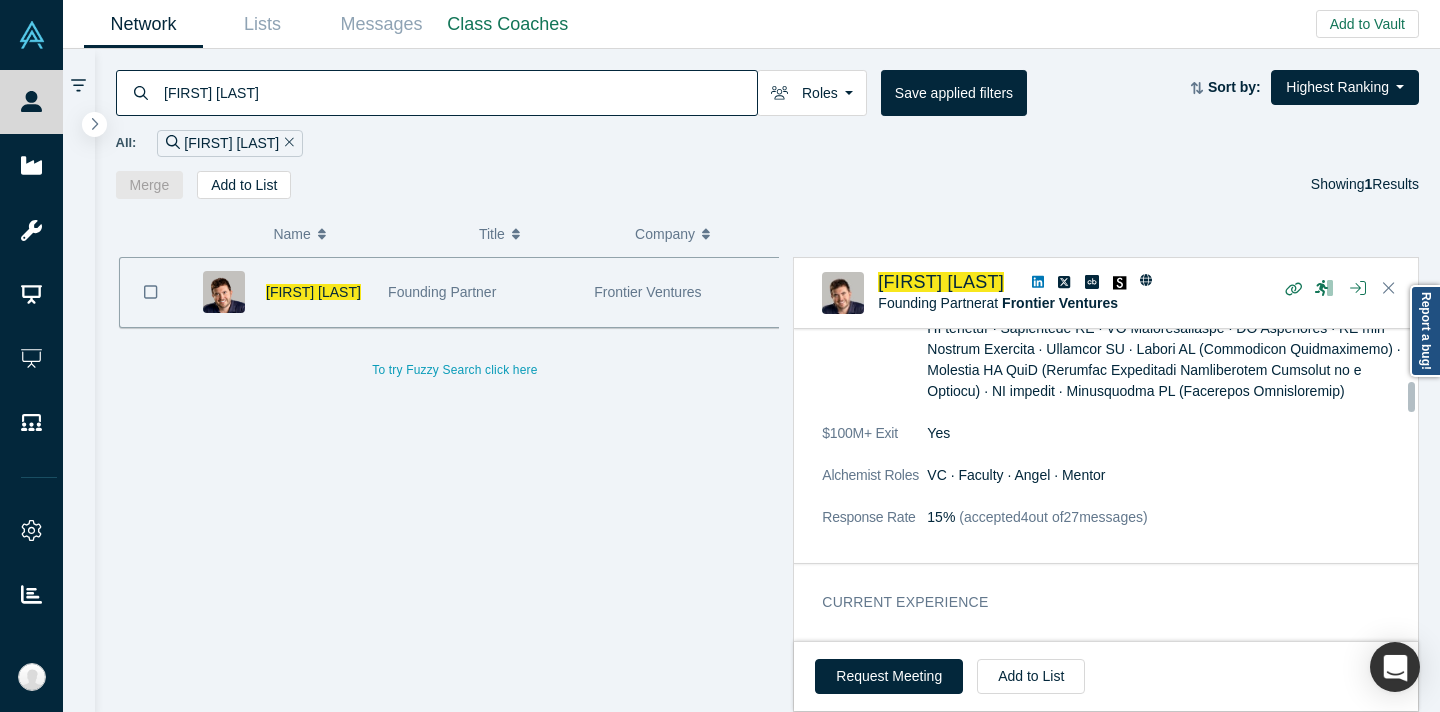scroll, scrollTop: 667, scrollLeft: 0, axis: vertical 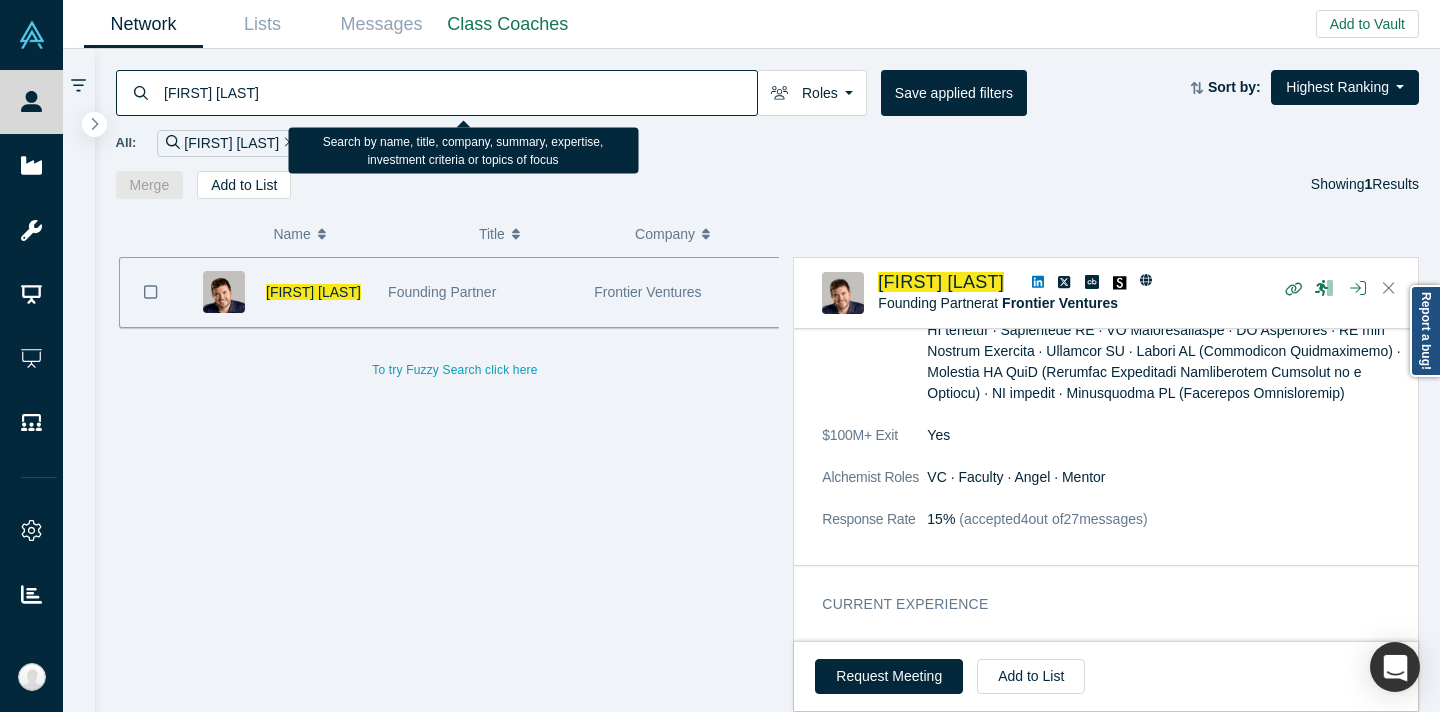 click on "[FIRST] [LAST]" at bounding box center (459, 92) 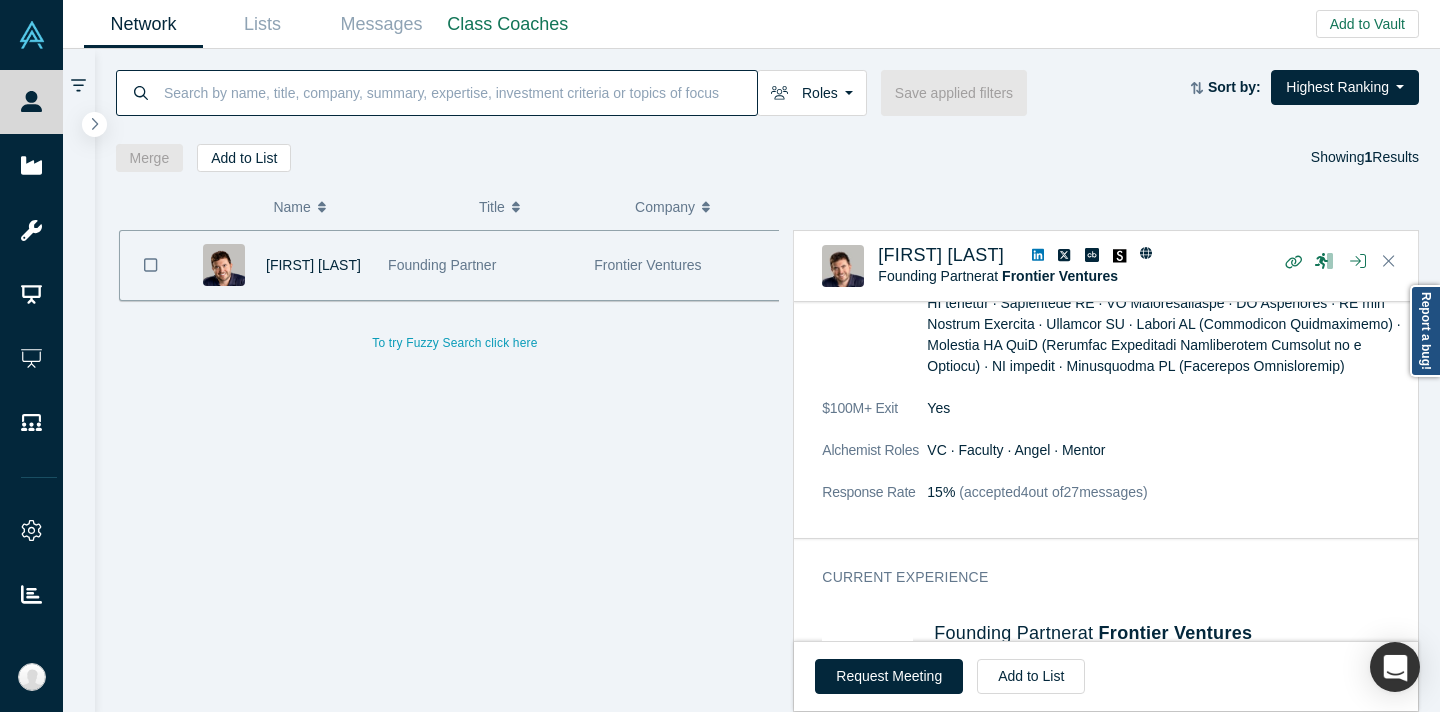 paste on "[FIRST] [LAST]" 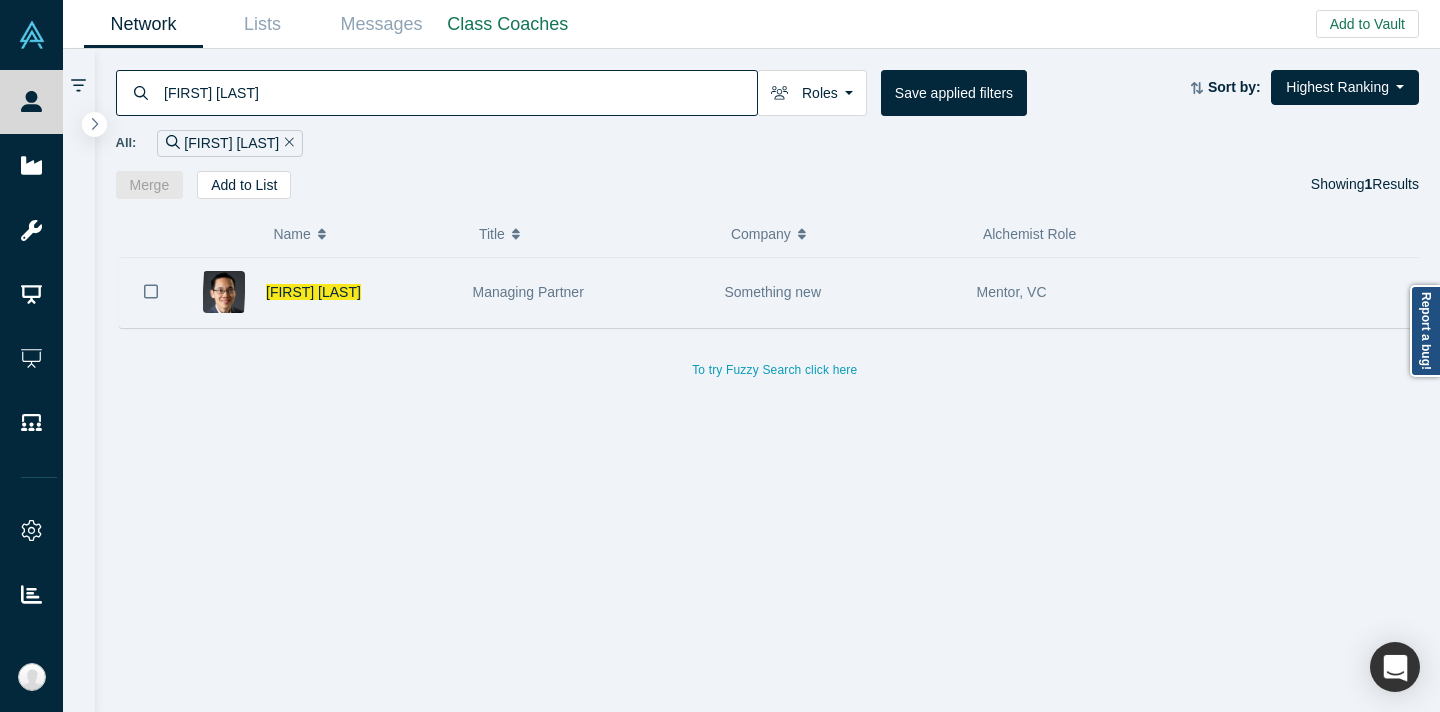 click on "Managing Partner" at bounding box center (588, 292) 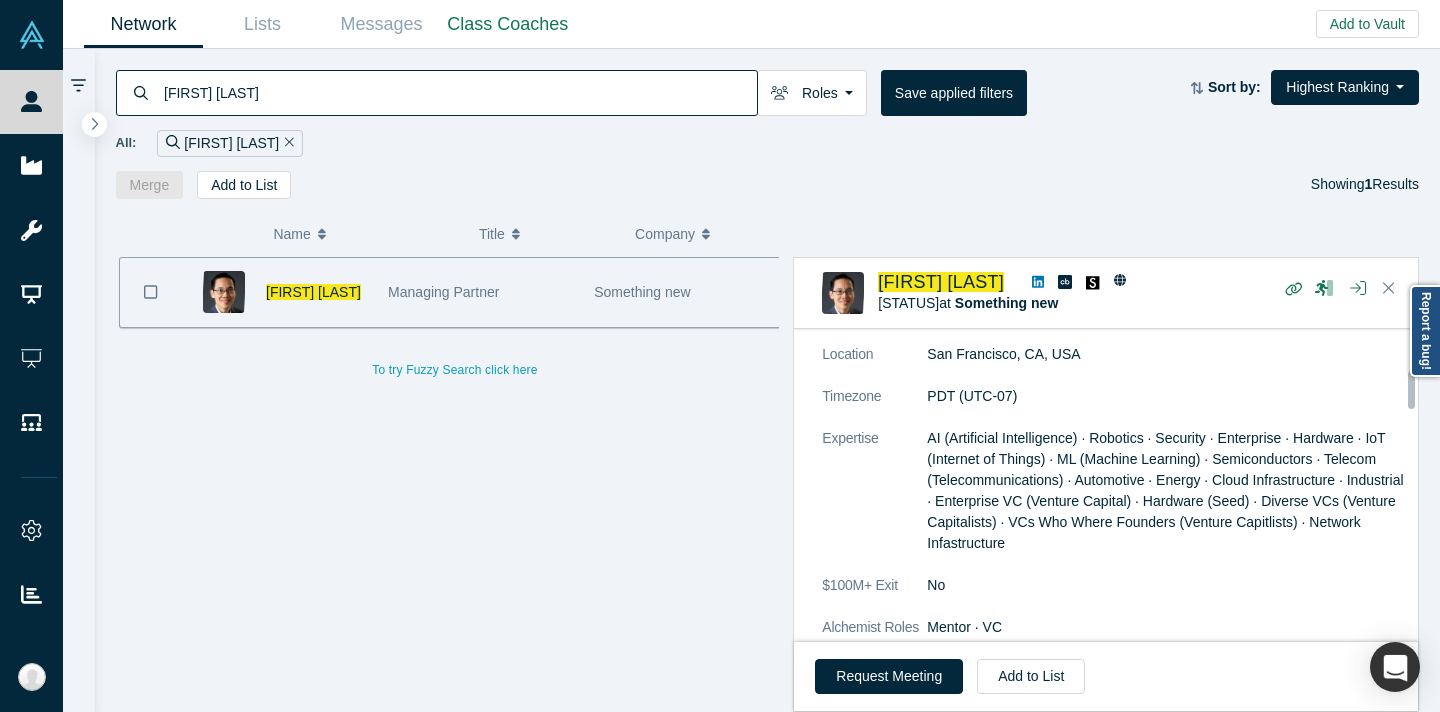 scroll, scrollTop: 338, scrollLeft: 0, axis: vertical 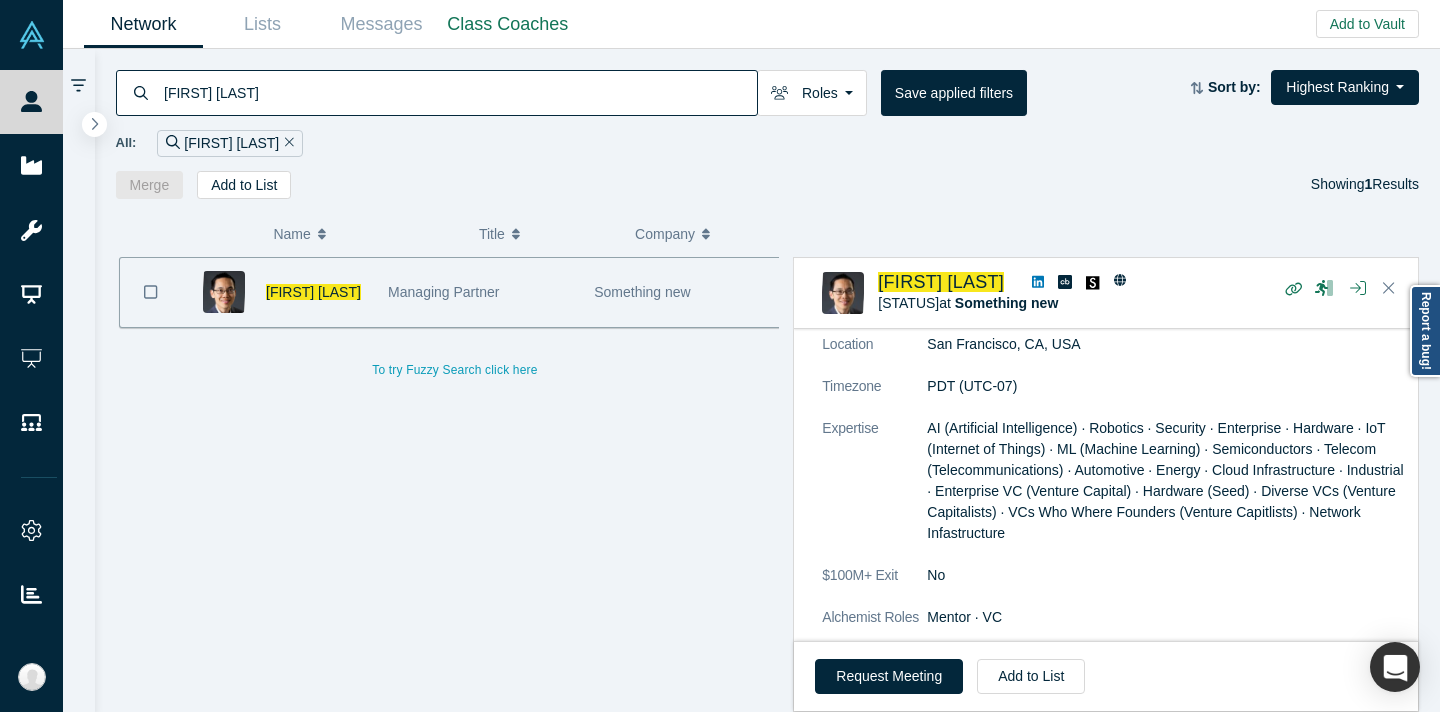 click on "[FIRST] [LAST]" at bounding box center [459, 92] 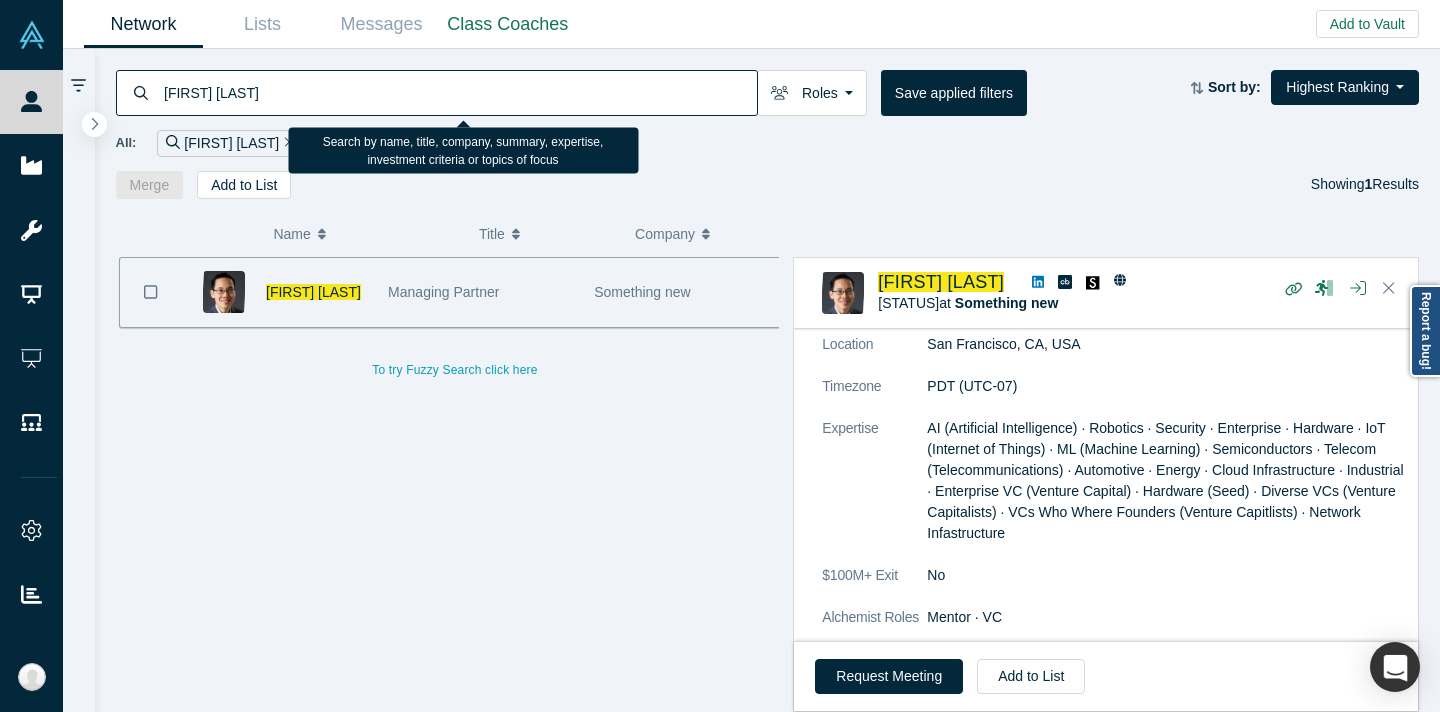 click on "[FIRST] [LAST]" at bounding box center (459, 92) 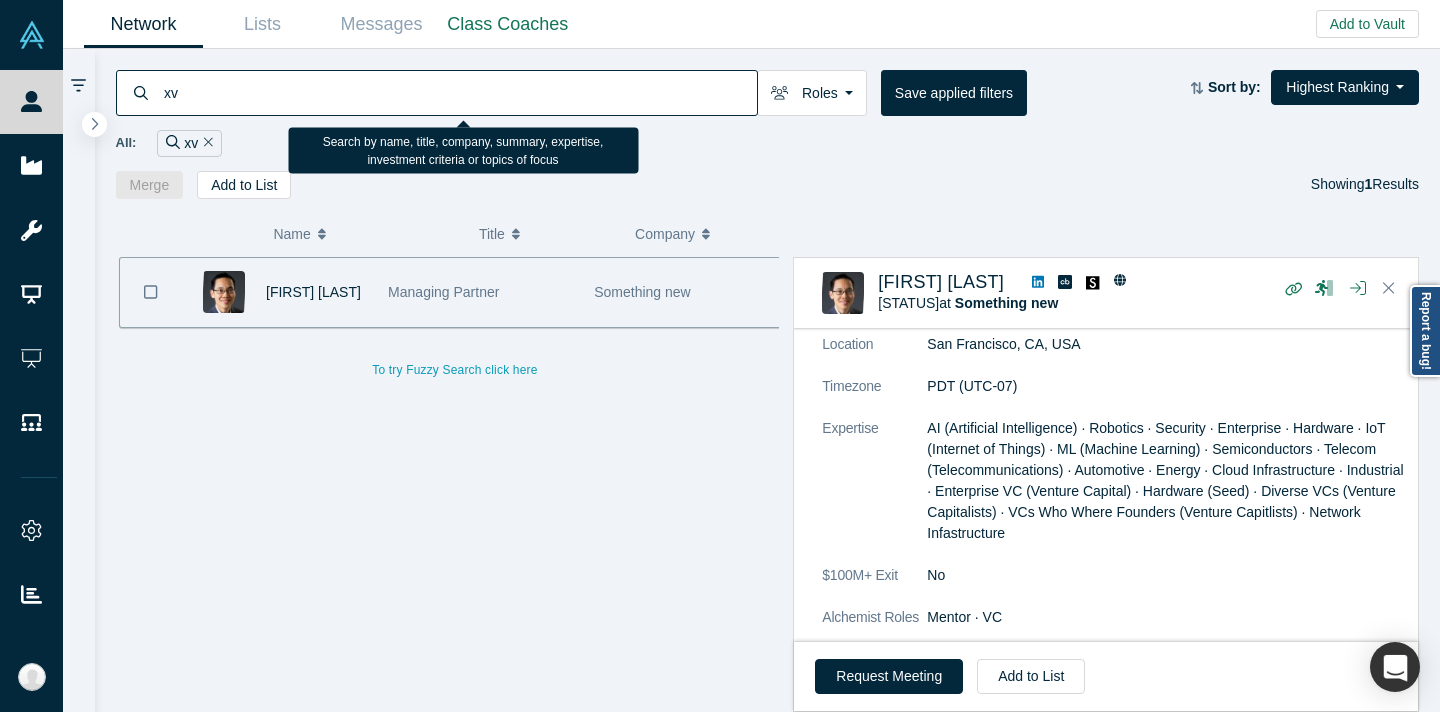 type on "x" 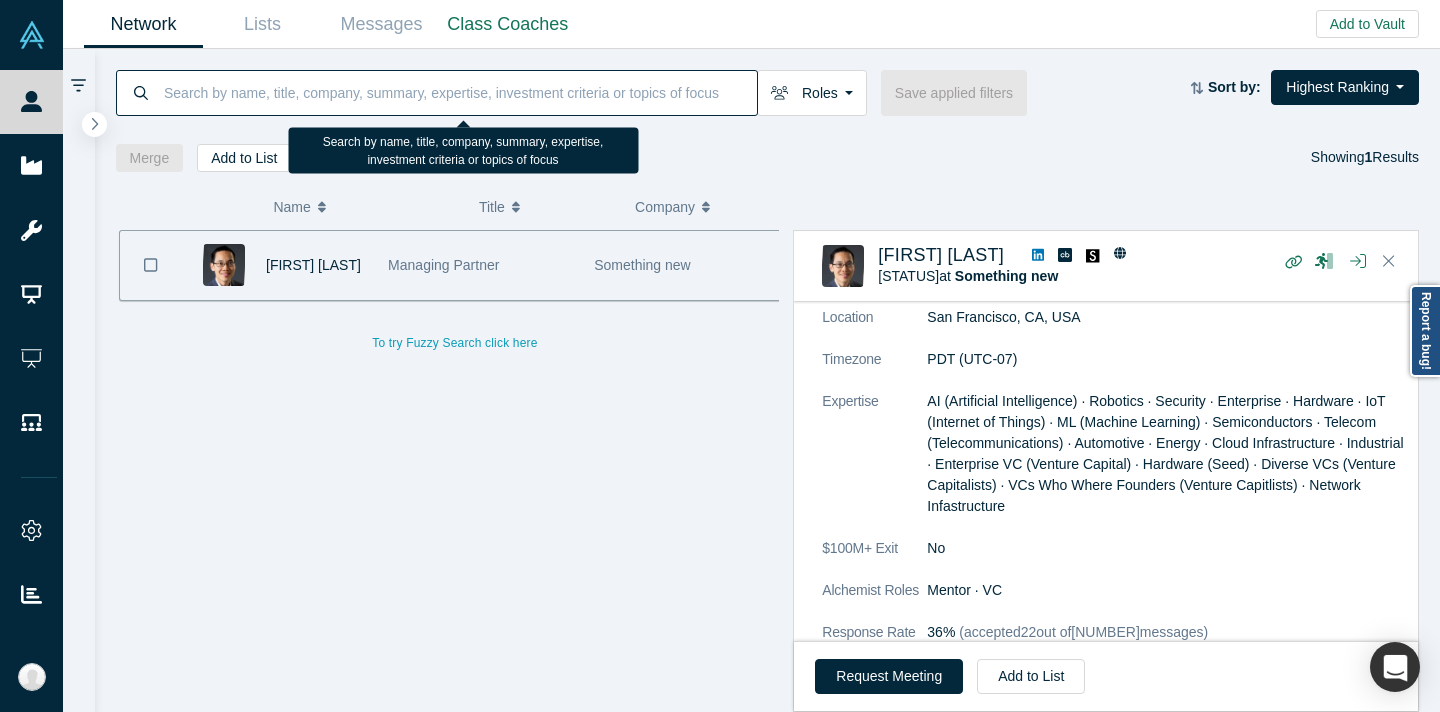 paste on "[FIRST] [LAST]" 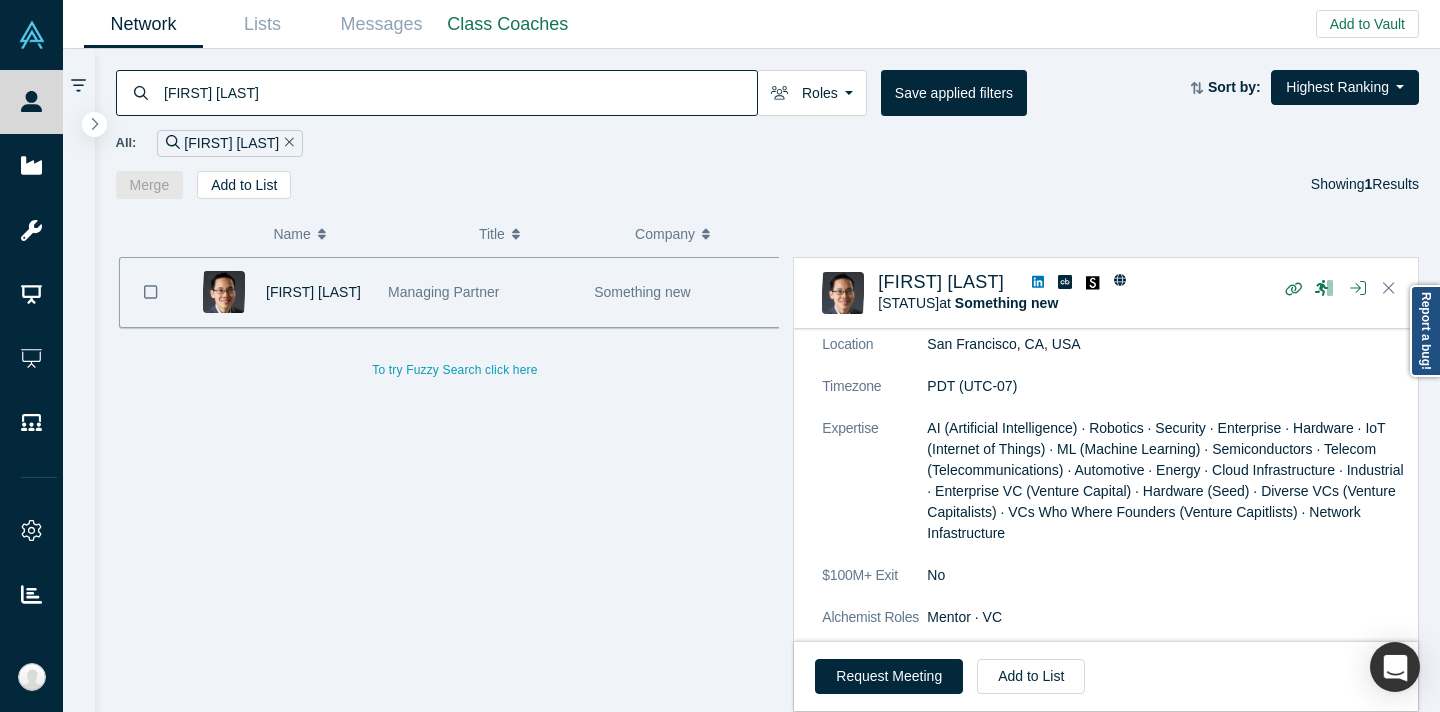 click on "All:   [FIRST] [LAST]" at bounding box center [768, 143] 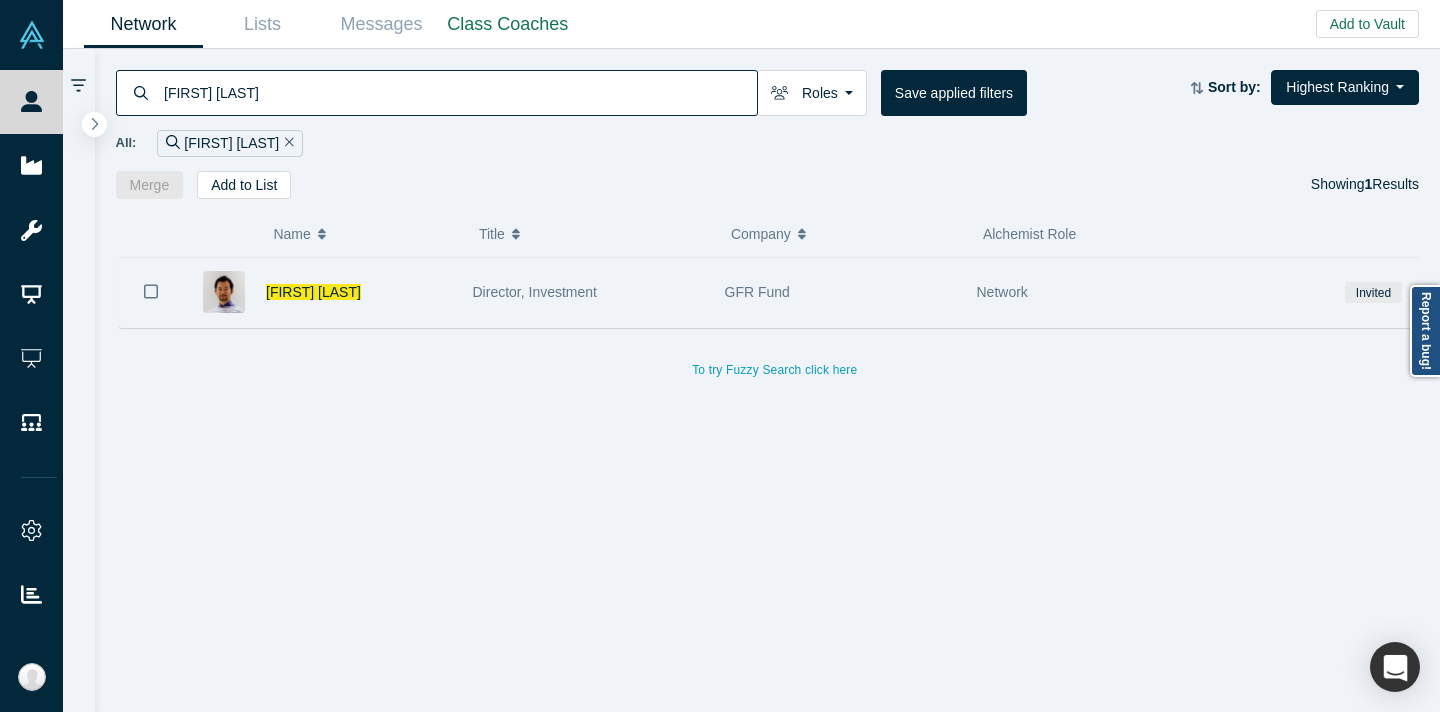 click on "Director, Investment" at bounding box center [588, 292] 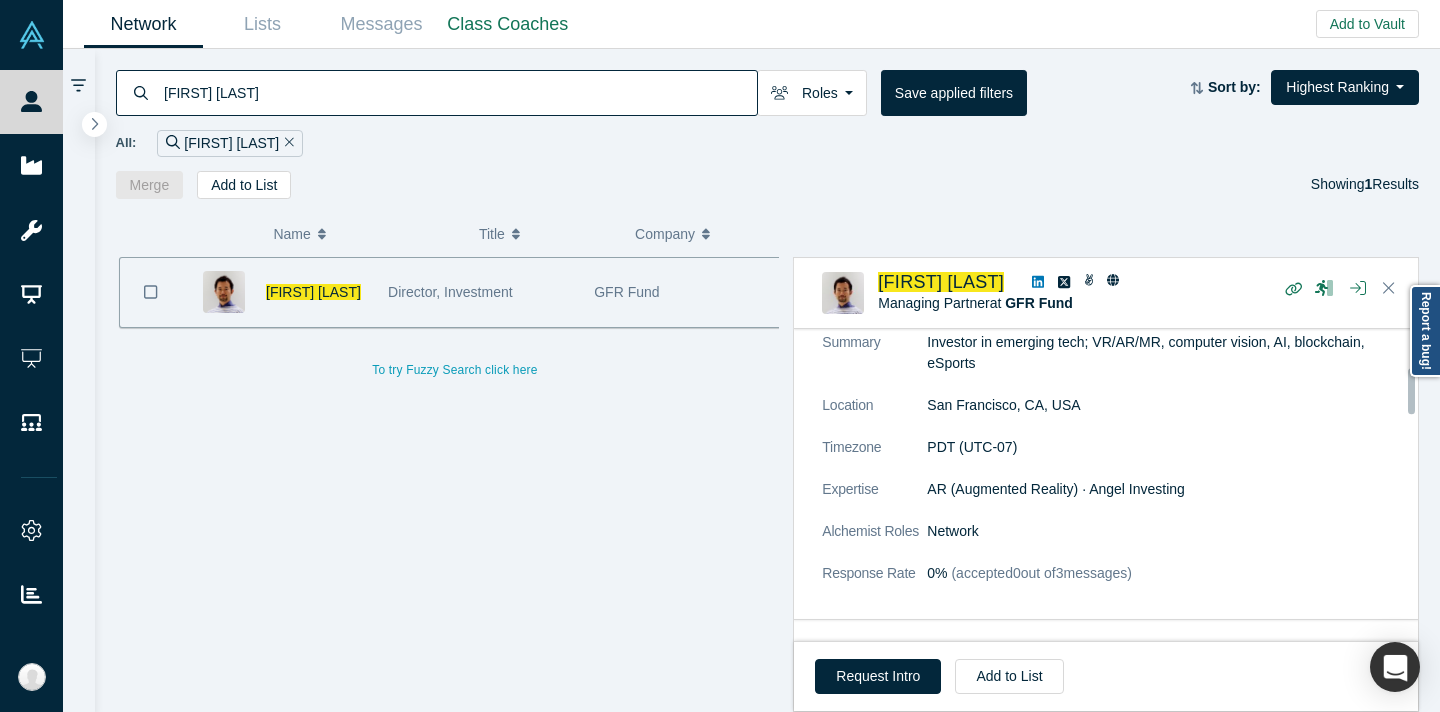 scroll, scrollTop: 254, scrollLeft: 0, axis: vertical 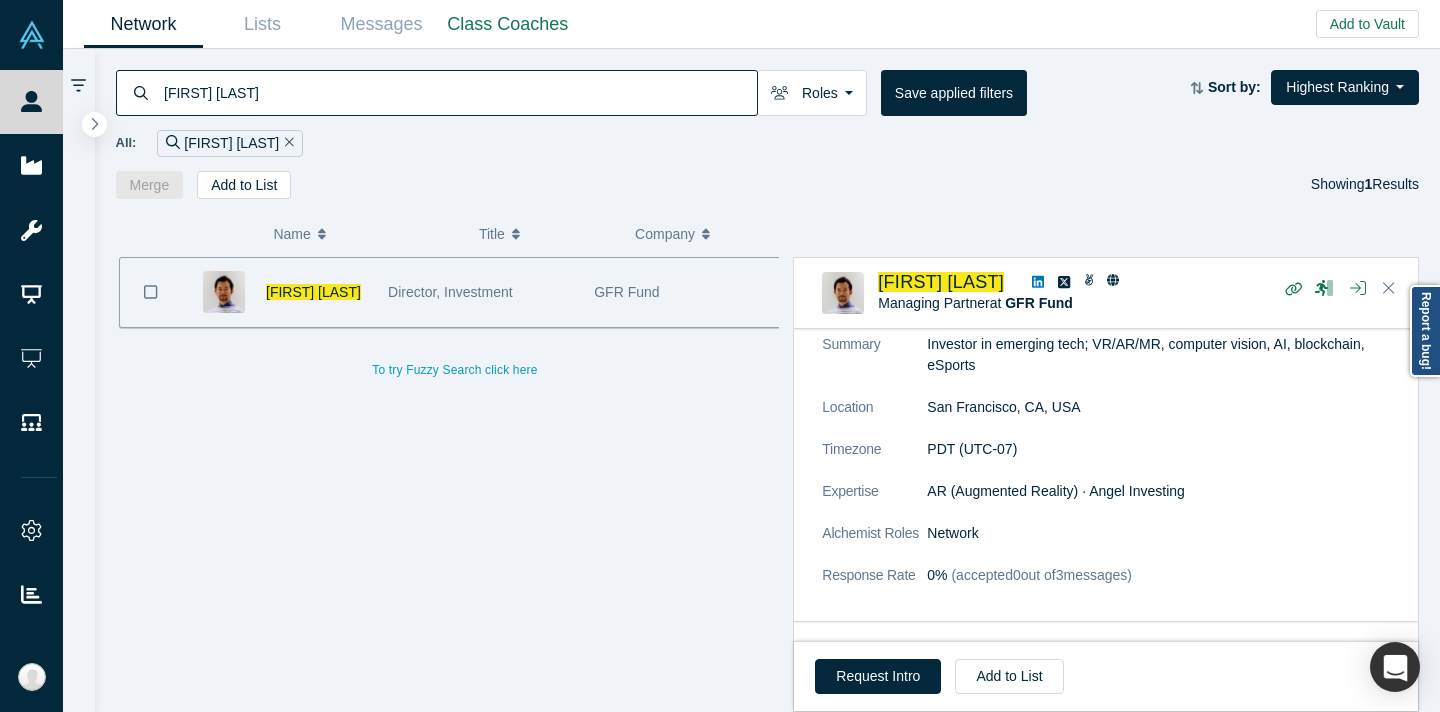 click on "[FIRST] [LAST]" at bounding box center (459, 92) 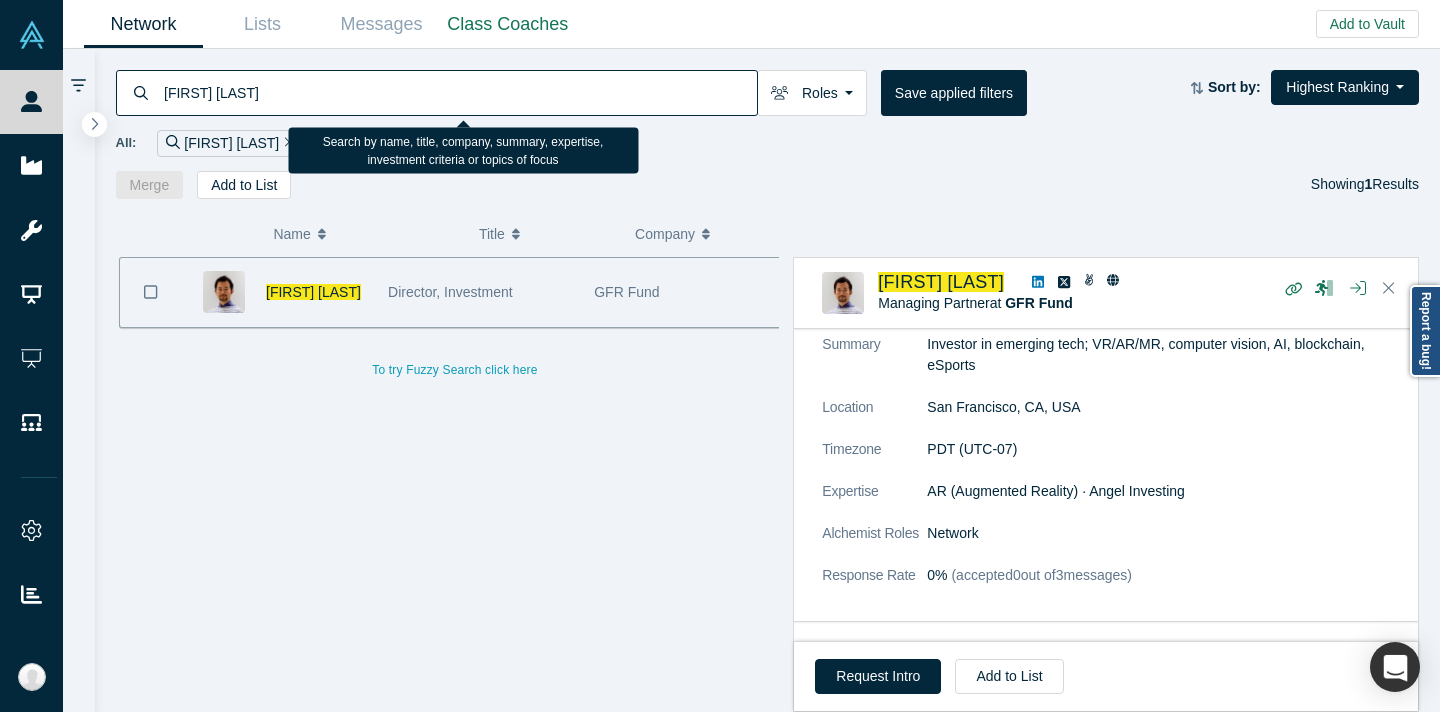 click on "[FIRST] [LAST]" at bounding box center [459, 92] 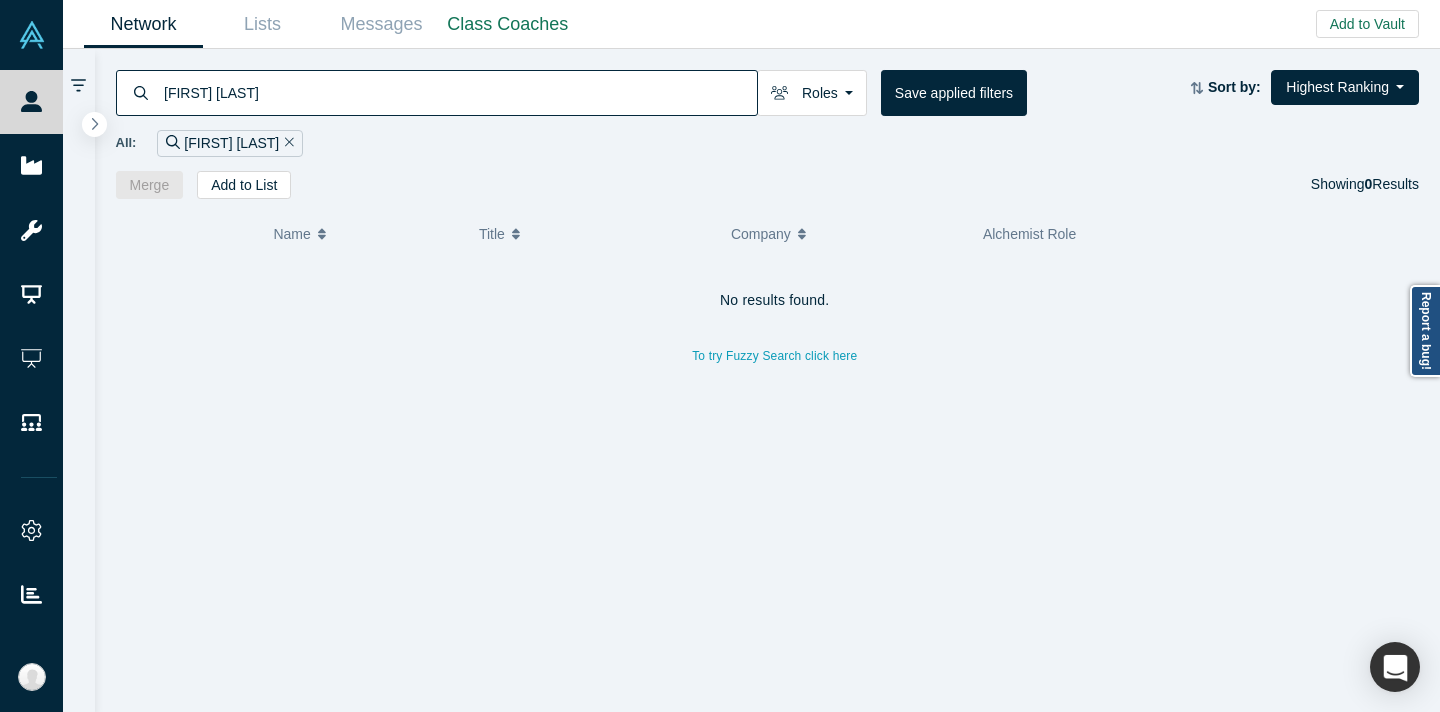 click on "[FIRST] [LAST]" at bounding box center (459, 92) 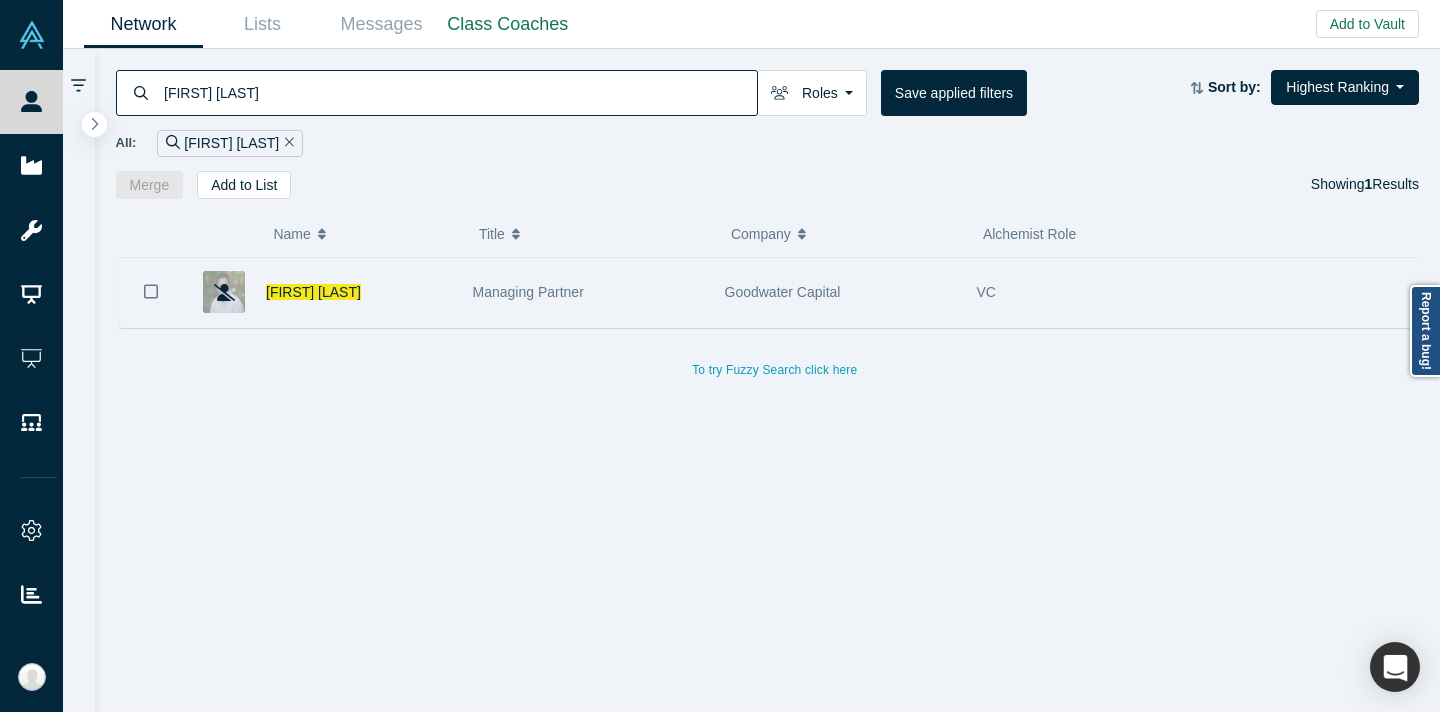 click on "Managing Partner" at bounding box center [588, 292] 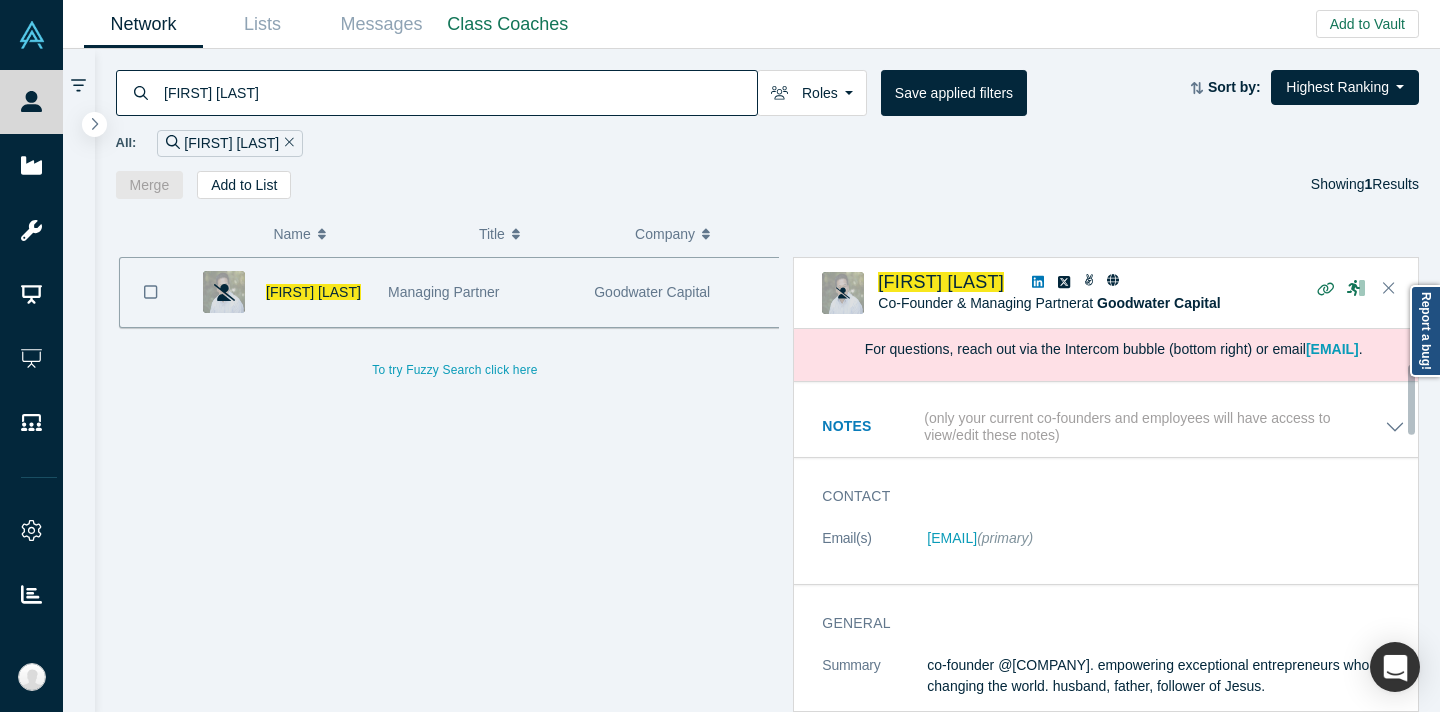 scroll, scrollTop: 503, scrollLeft: 0, axis: vertical 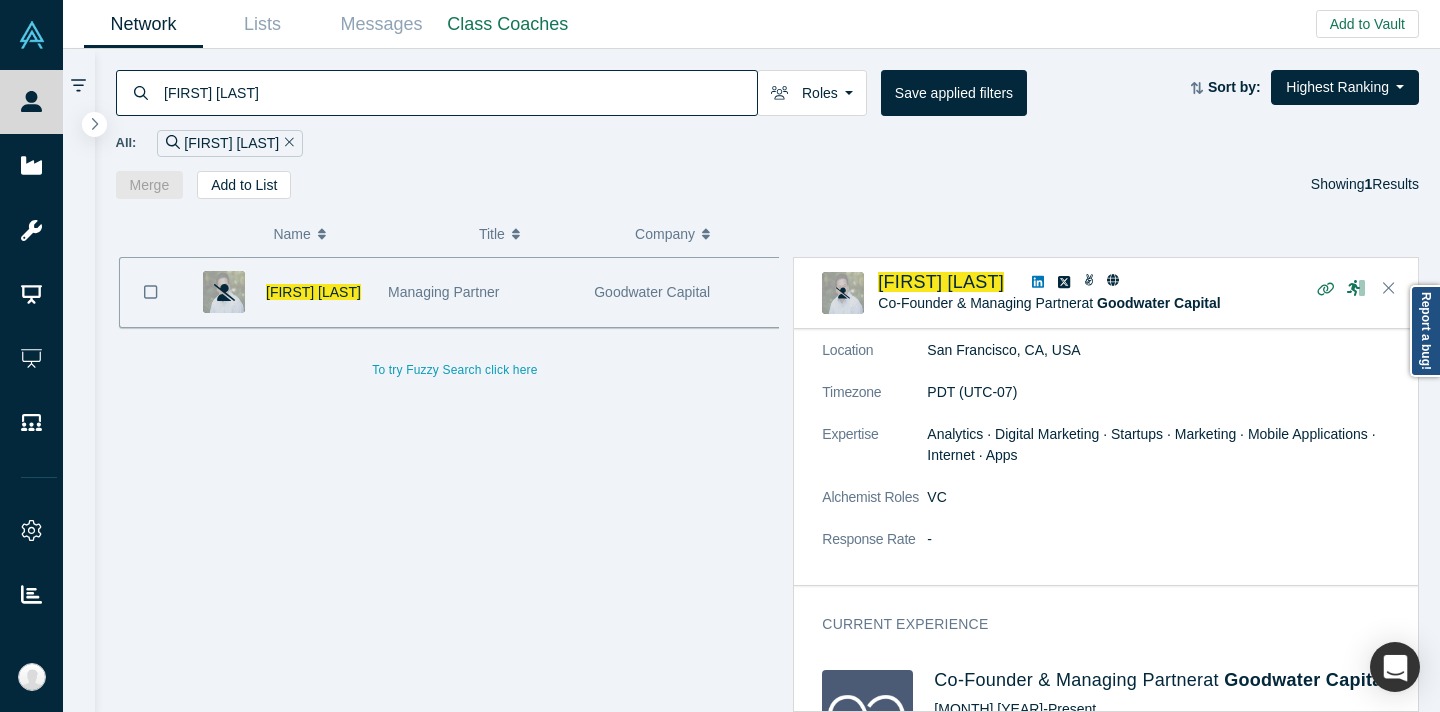 click on "[FIRST] [LAST]" at bounding box center (459, 92) 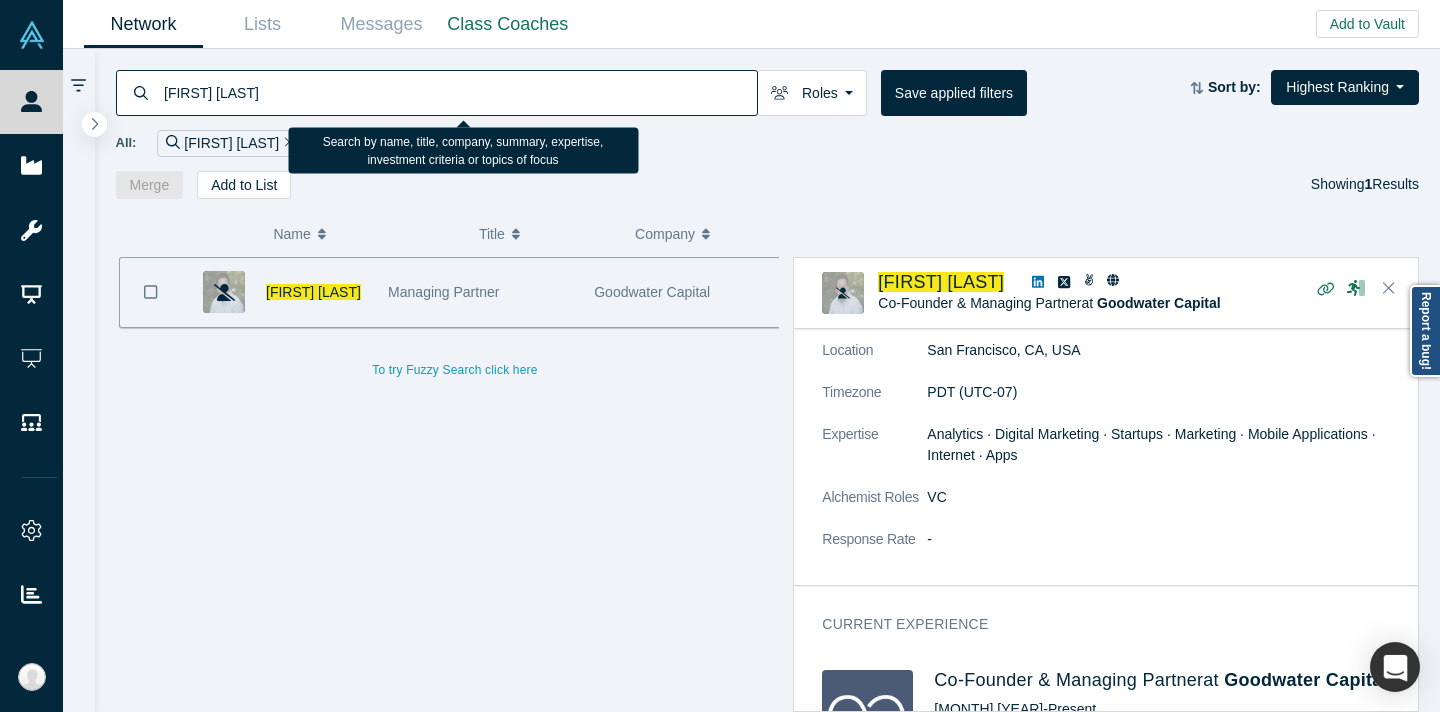 click on "[FIRST] [LAST]" at bounding box center (459, 92) 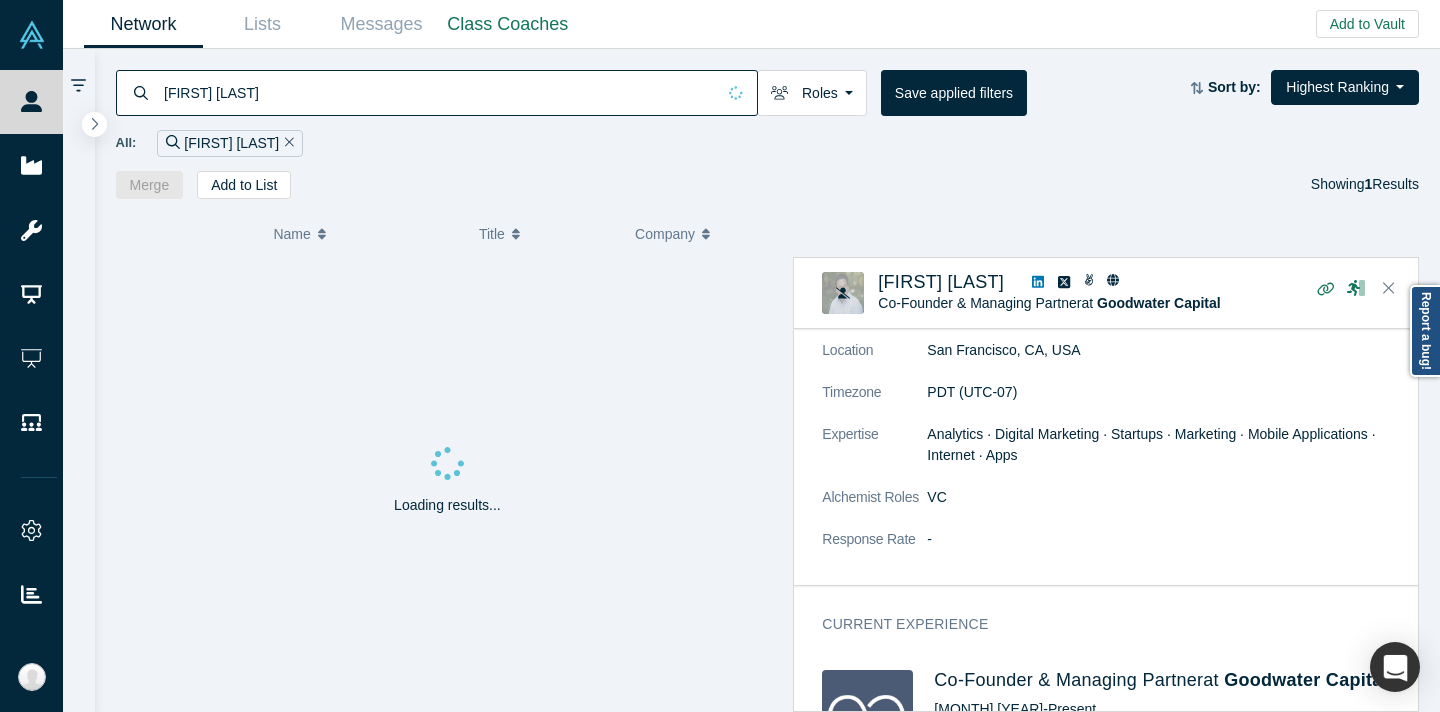 click on "Andrew Barr Roles Founders Faculty Mentors Alumni Mentor Angels VCs Corporate Innovator Service Providers Press Limited Partner Channel Partner Industry Analyst Customer Lecturer Consultant Acquirer Strategic Investor Partner Network Admin Save applied filters Sort by: Highest Ranking Recommended Highest Ranking Highest Responsiveness Most Recent Updates Lowest Ranking Lowest Responsiveness All:   Andrew Barr Merge Add to List Showing  1  Results" at bounding box center [768, 124] 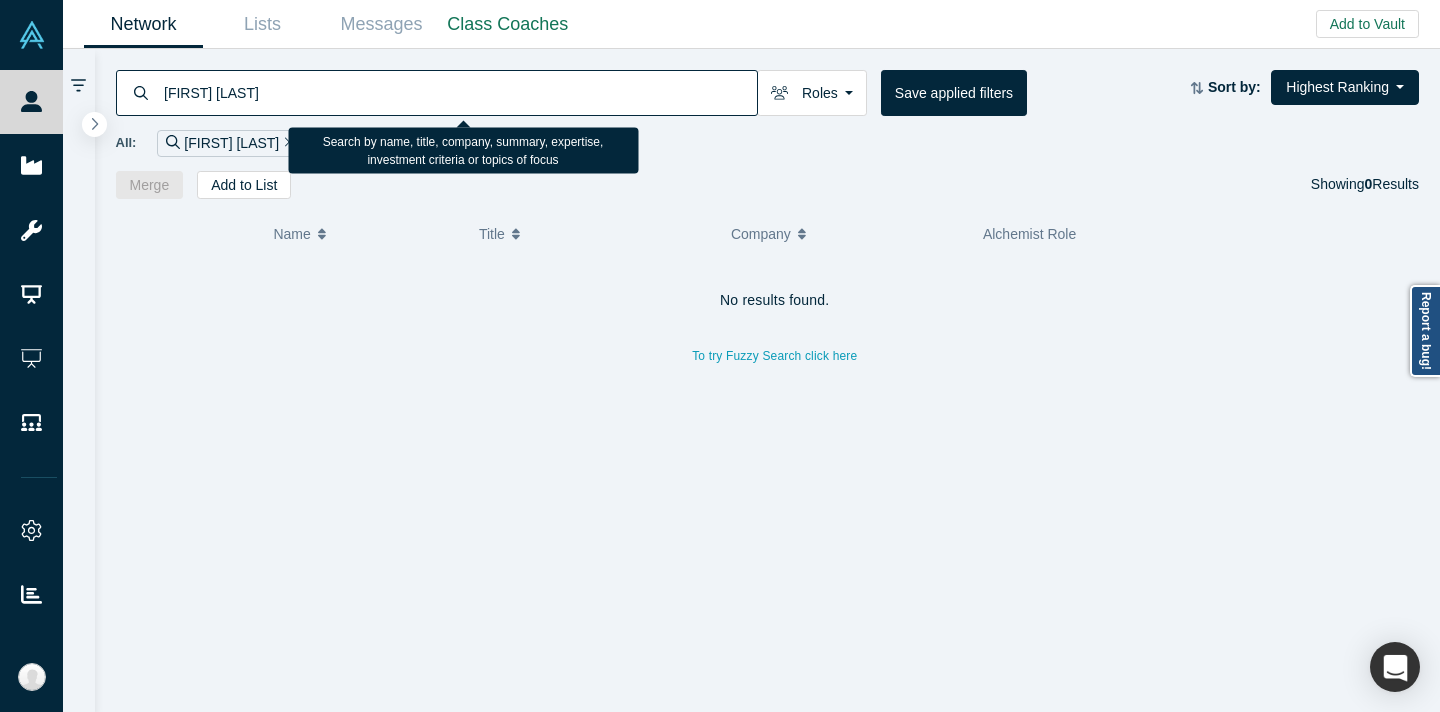 click on "[FIRST] [LAST]" at bounding box center [459, 92] 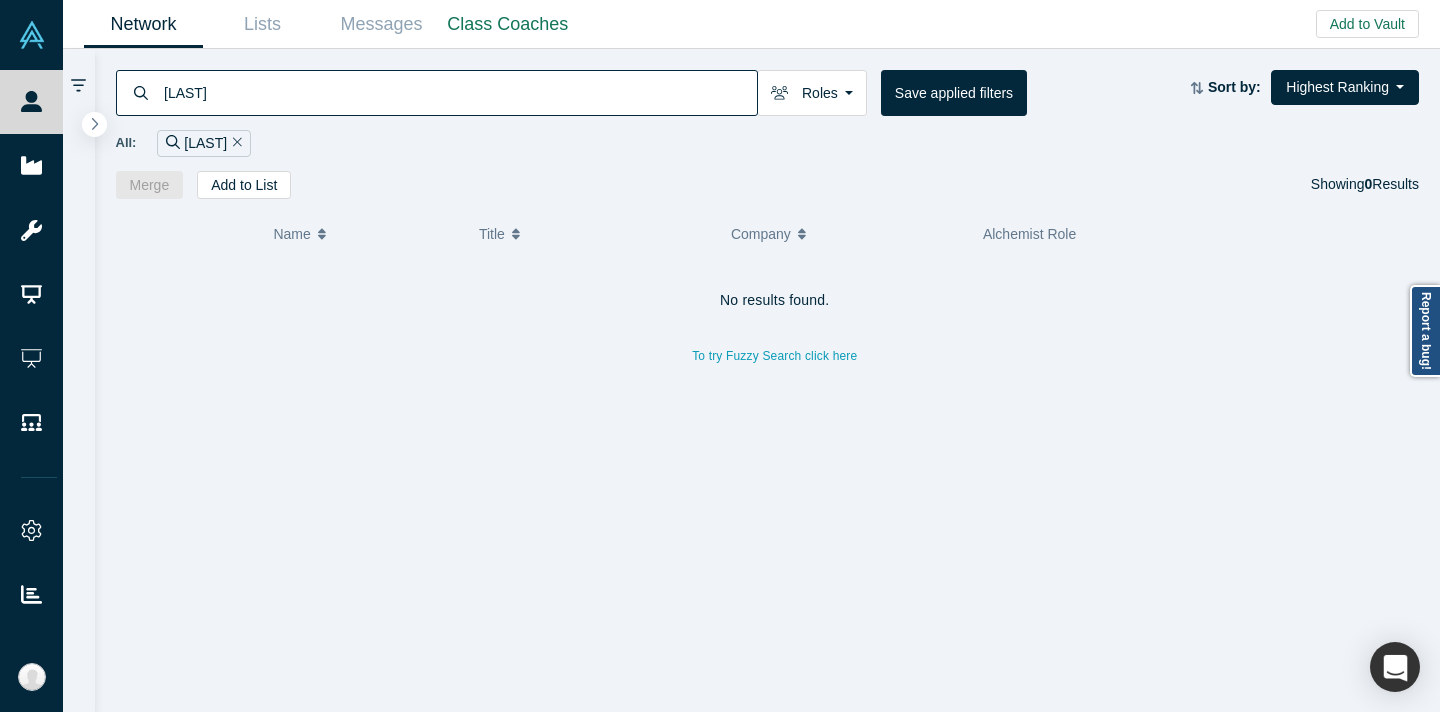 type on "[LAST]" 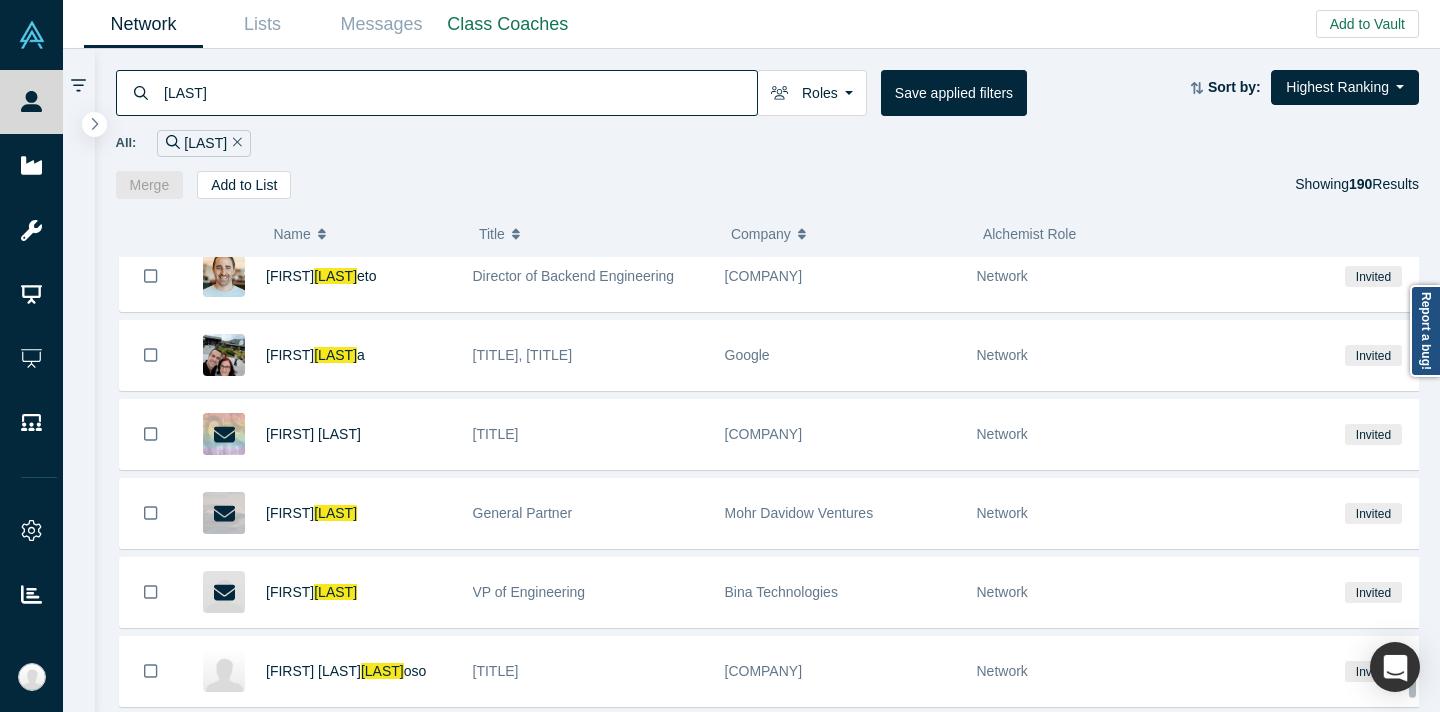 scroll, scrollTop: 8773, scrollLeft: 0, axis: vertical 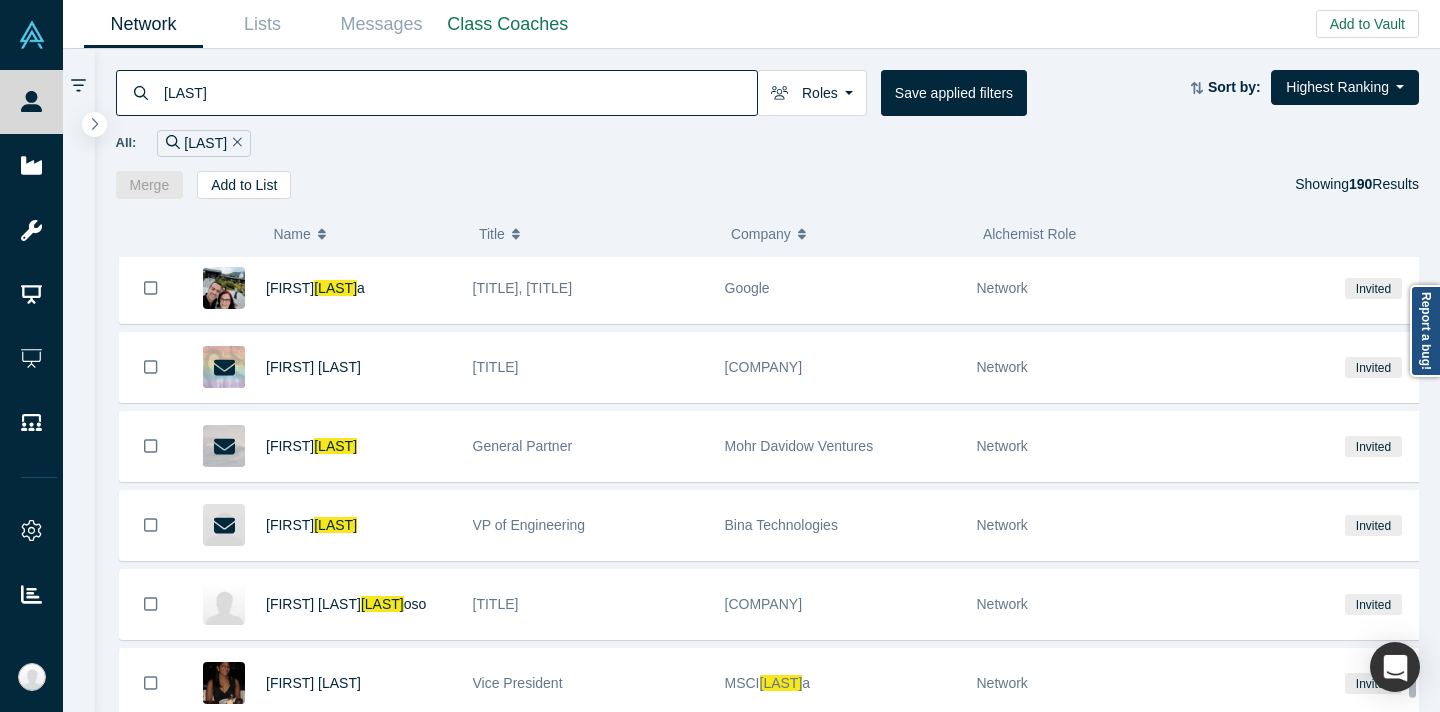 click on "[LAST]" at bounding box center [459, 92] 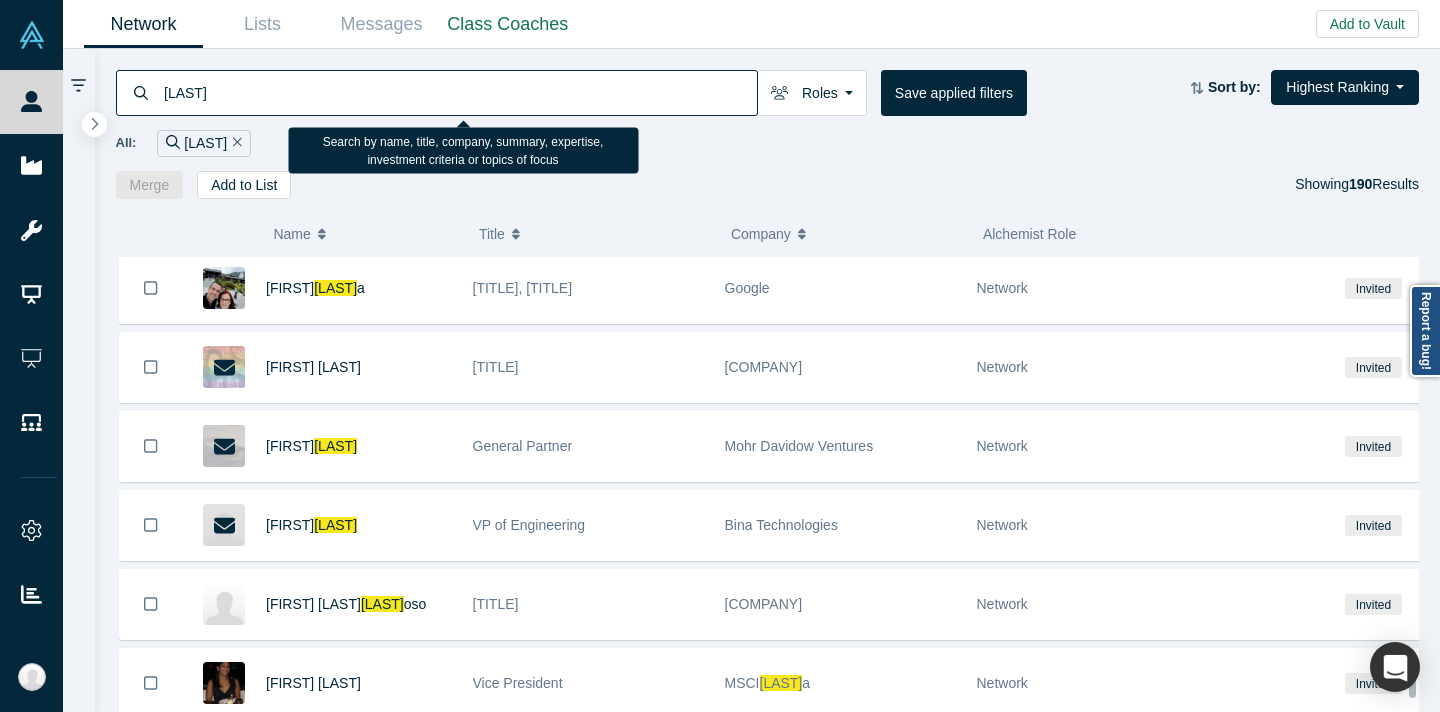 click on "[LAST]" at bounding box center (459, 92) 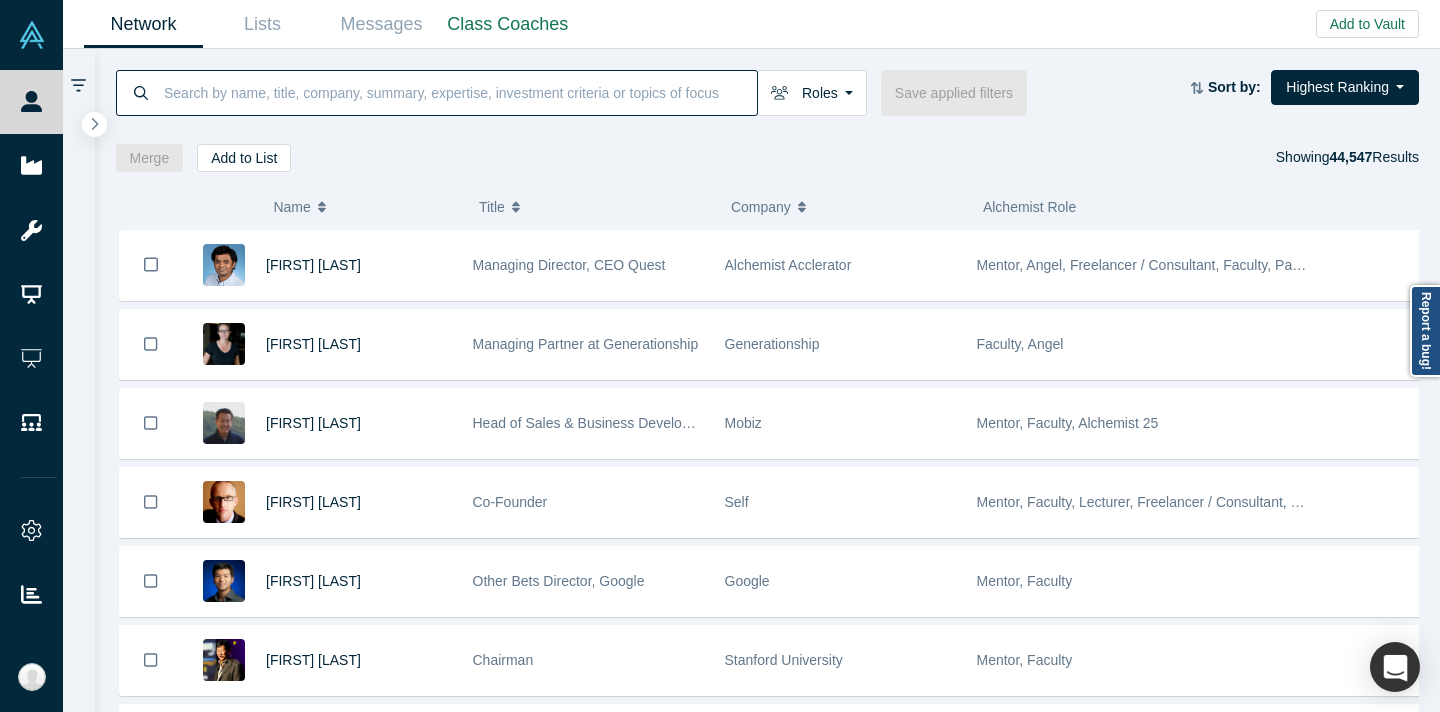 click at bounding box center [459, 92] 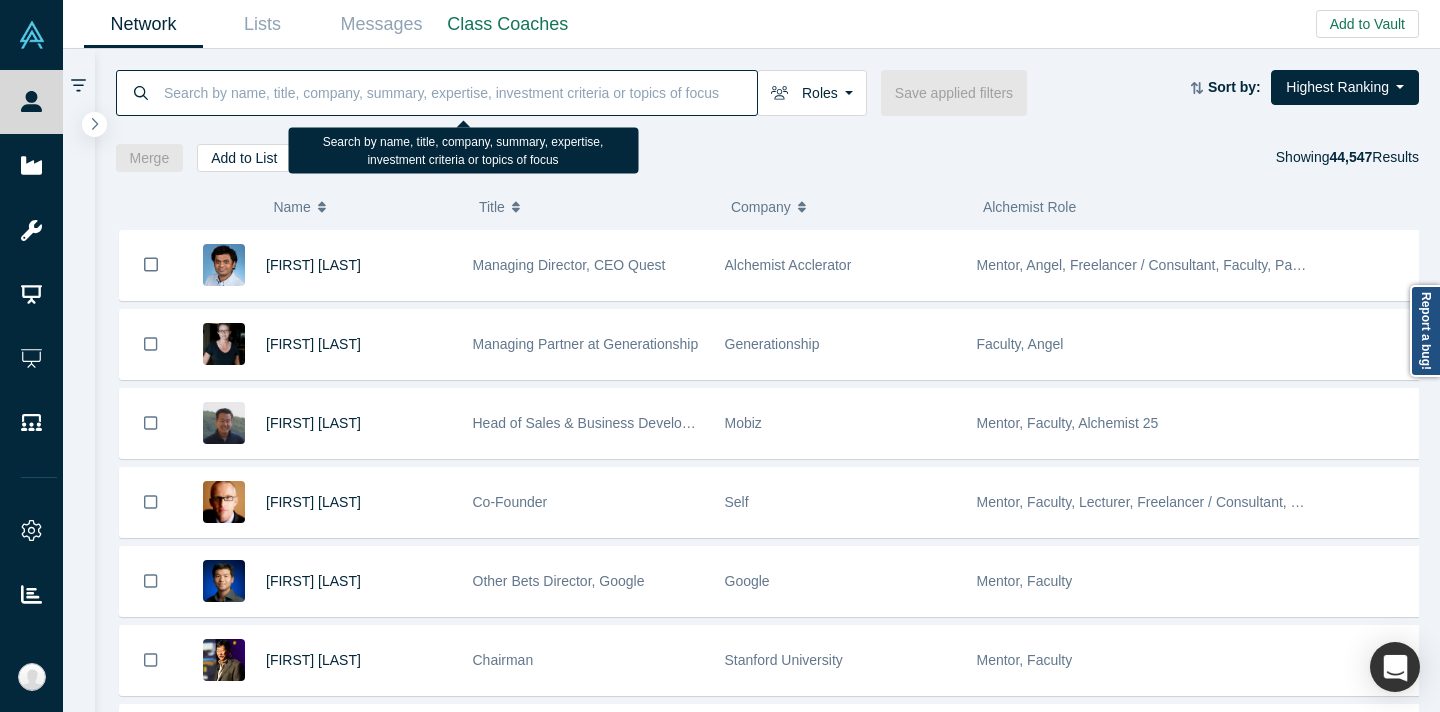 paste on "[FIRST] [LAST]" 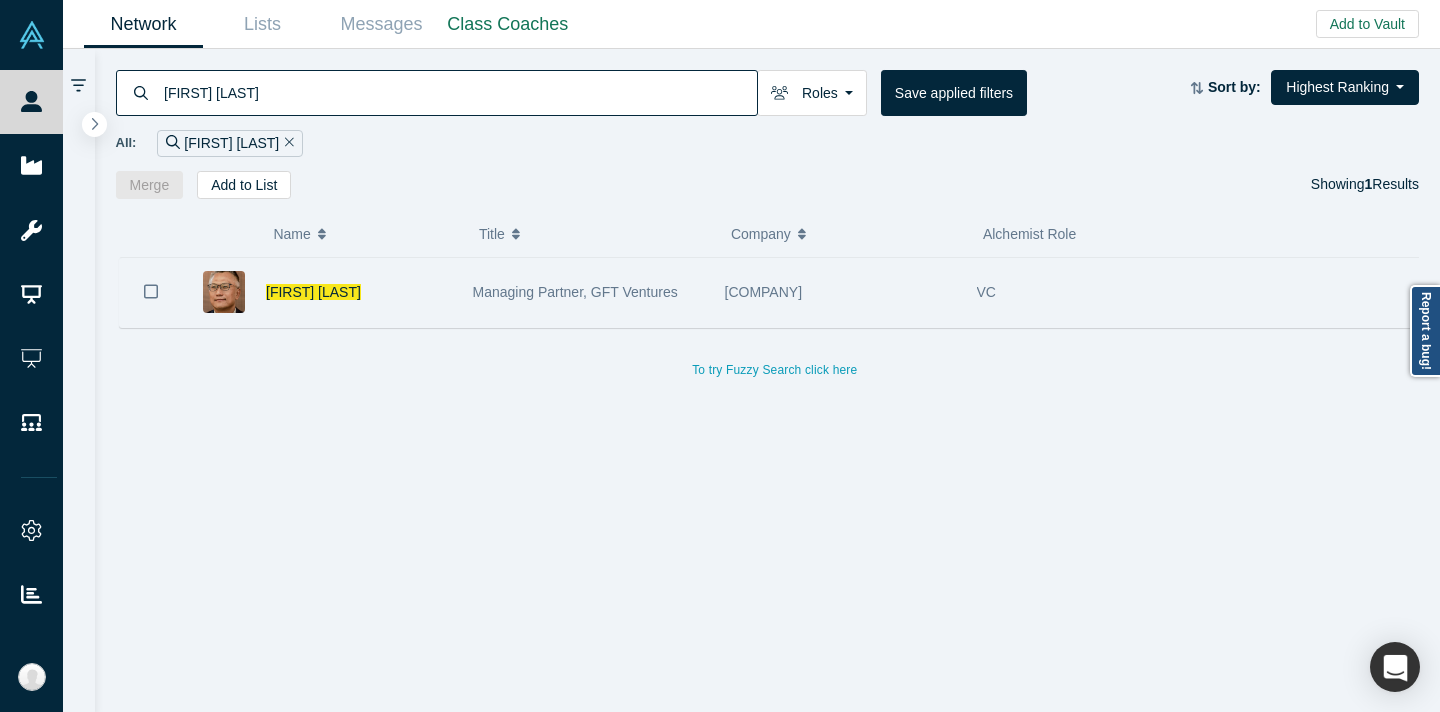 click on "Managing Partner, GFT Ventures" at bounding box center [588, 292] 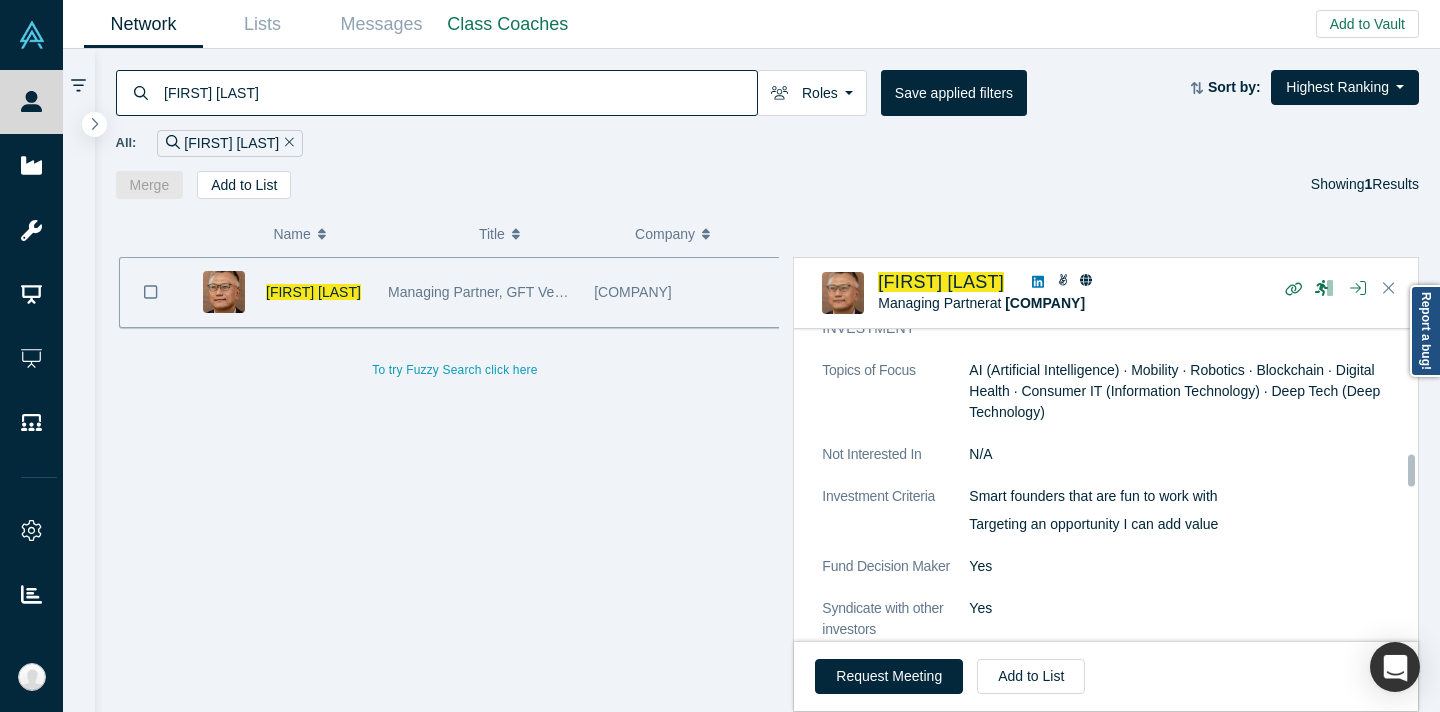 scroll, scrollTop: 1206, scrollLeft: 0, axis: vertical 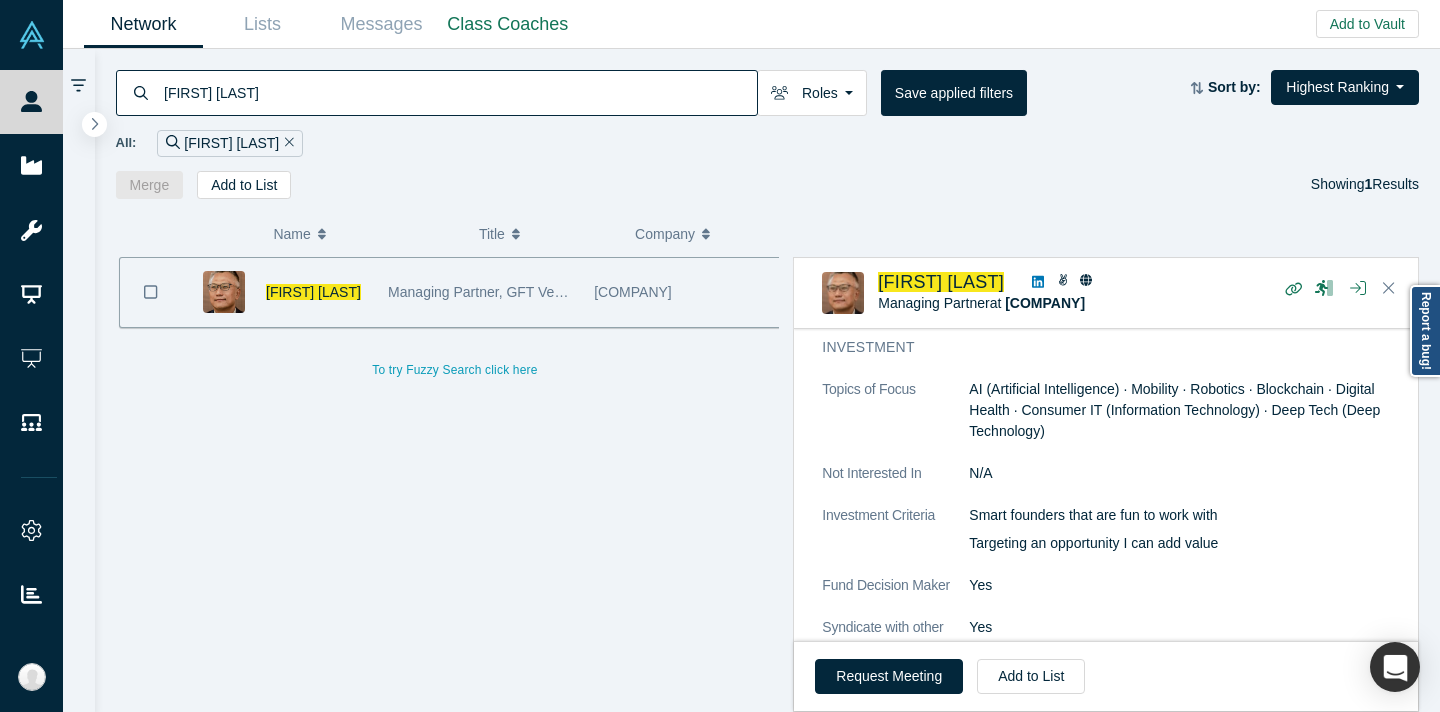 click on "[FIRST] [LAST]" at bounding box center [459, 92] 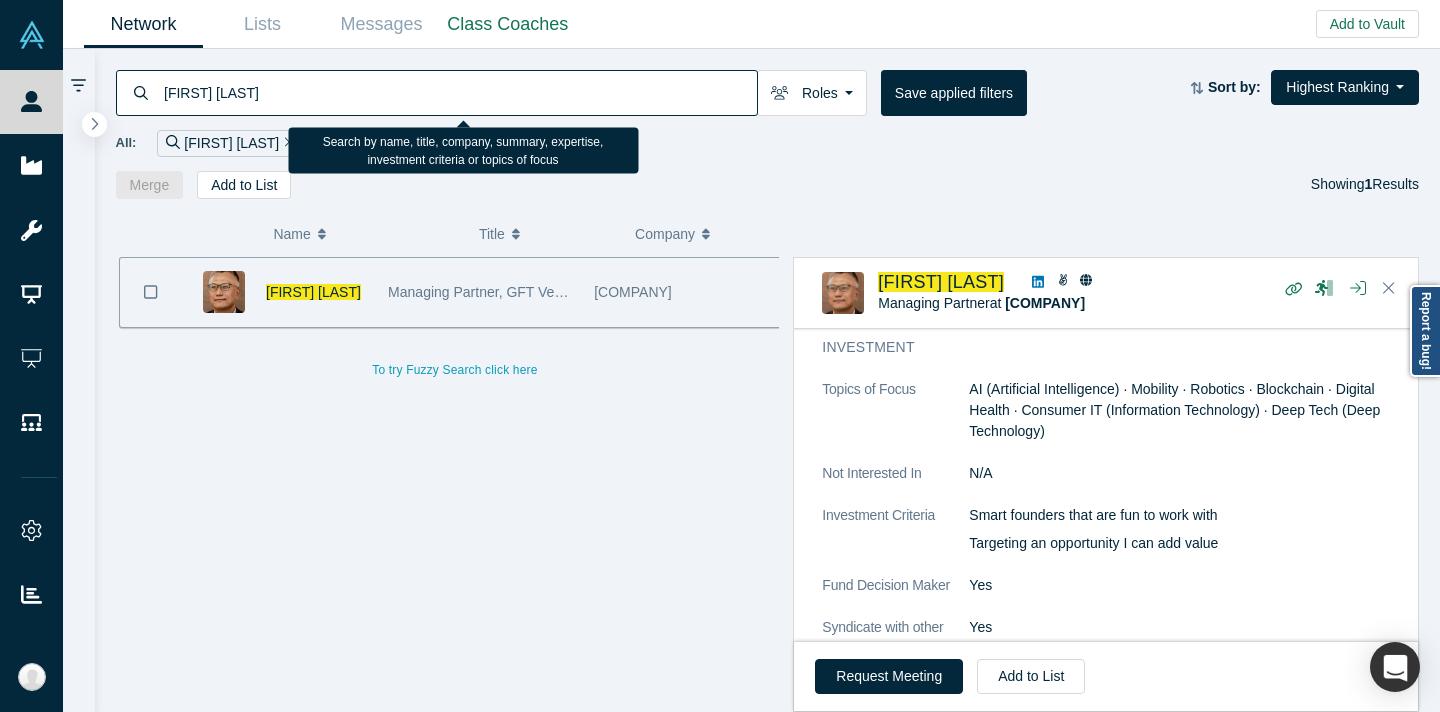 click on "[FIRST] [LAST]" at bounding box center (459, 92) 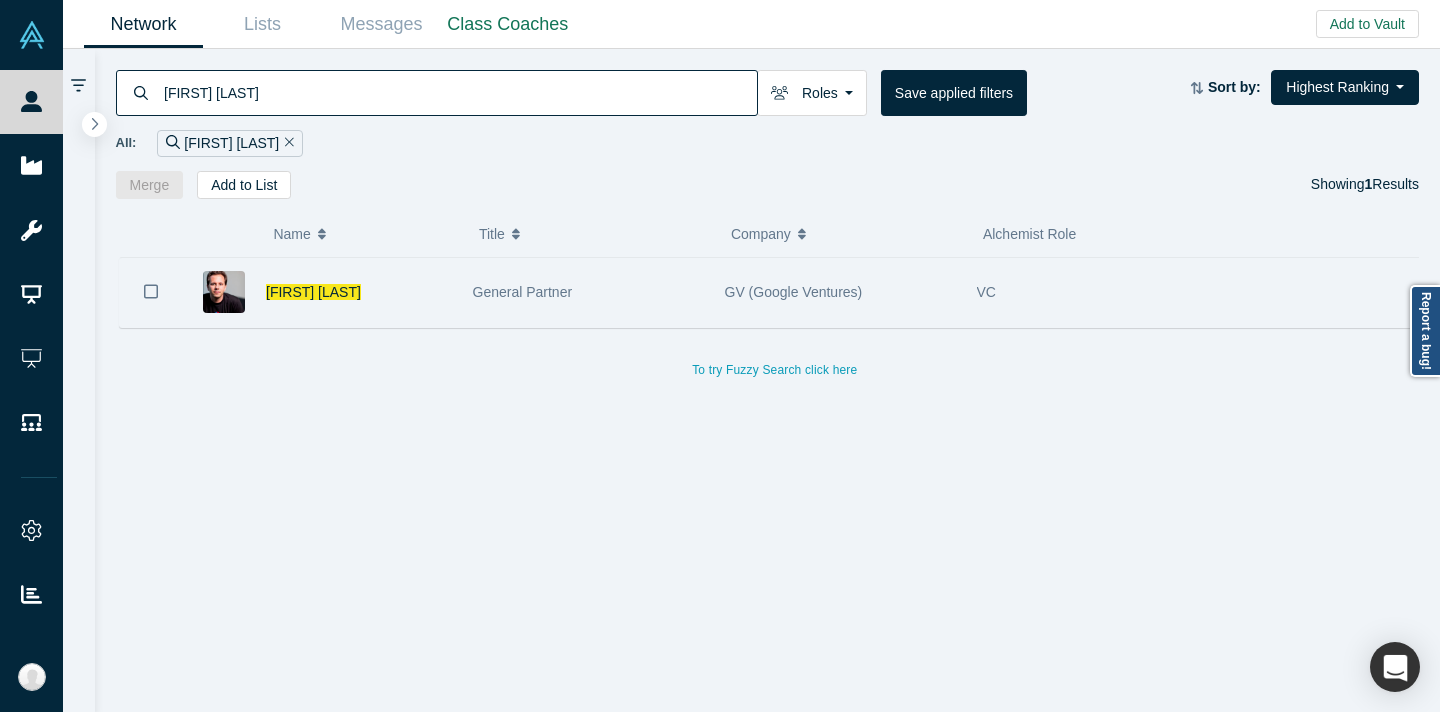 type on "[FIRST] [LAST]" 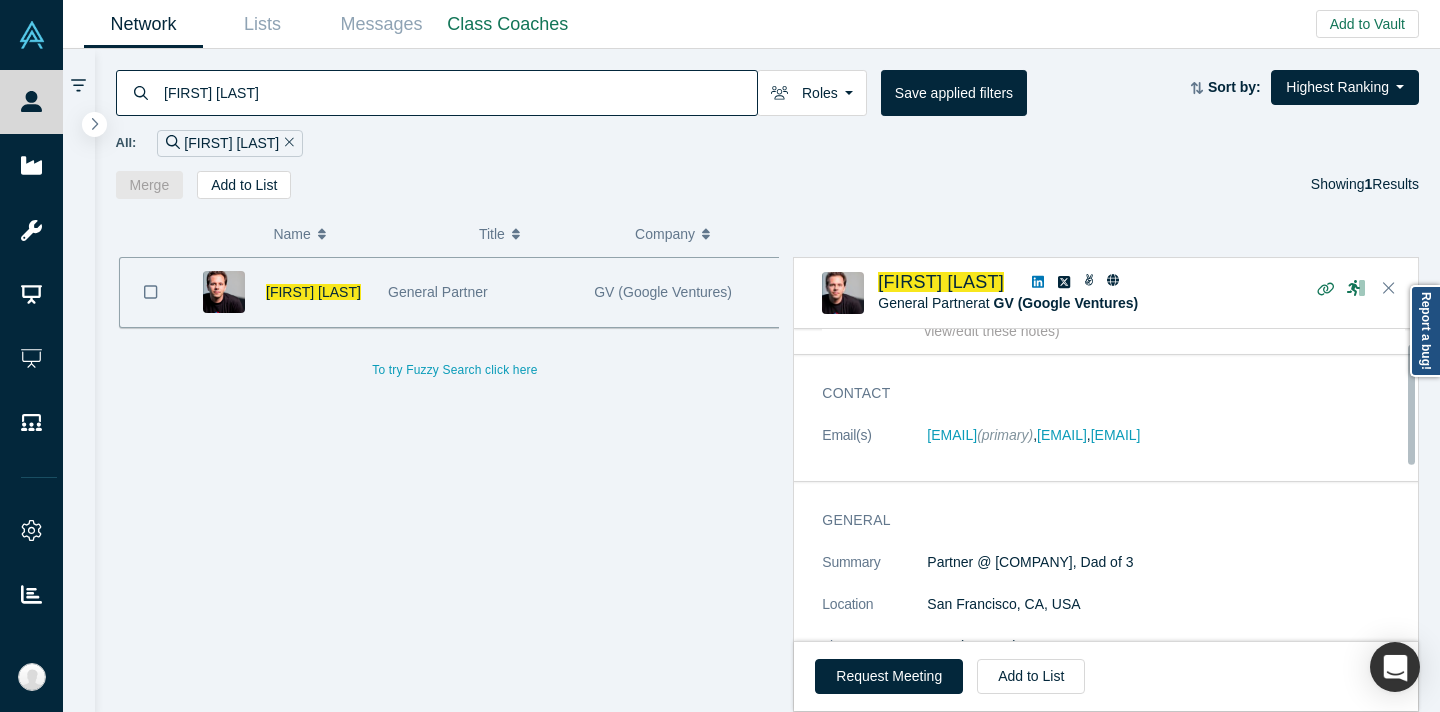 scroll, scrollTop: 0, scrollLeft: 0, axis: both 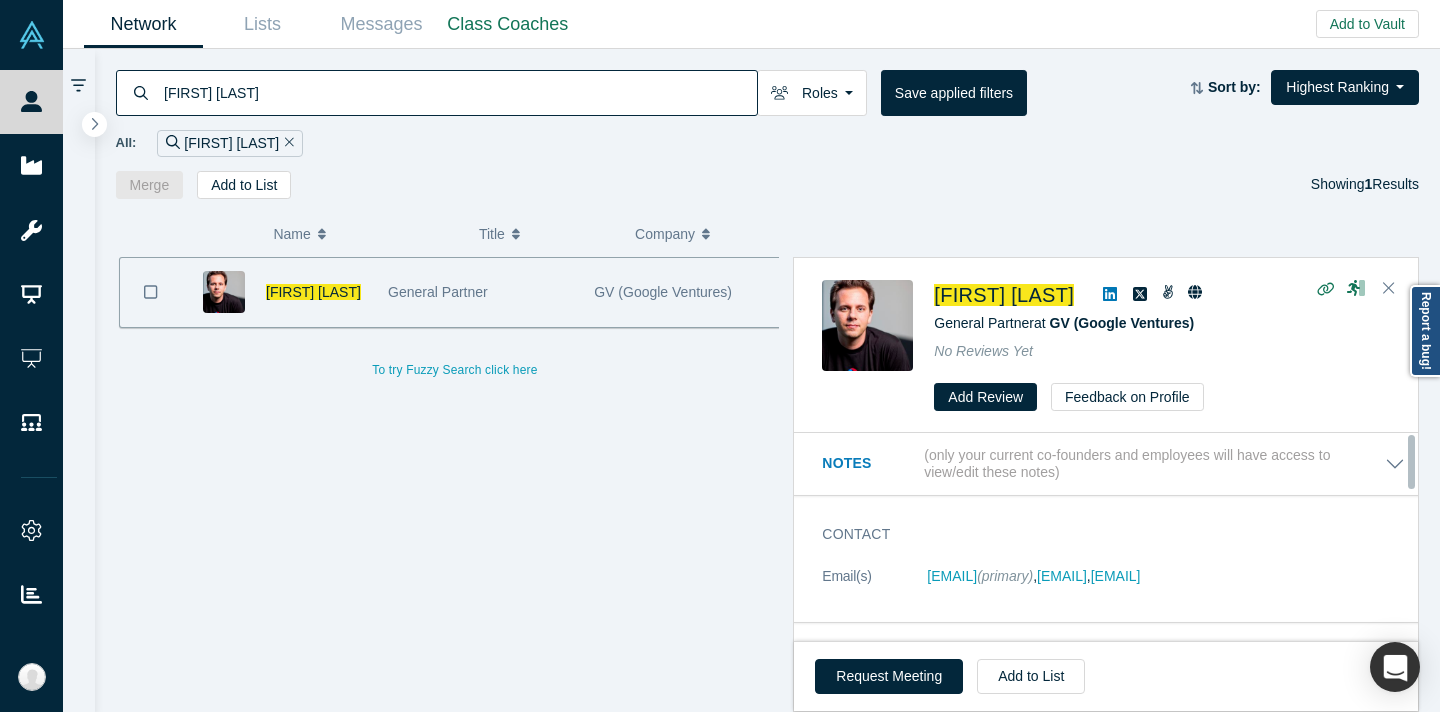 click on "[TITLE] at [COMPANY]" at bounding box center [1162, 323] 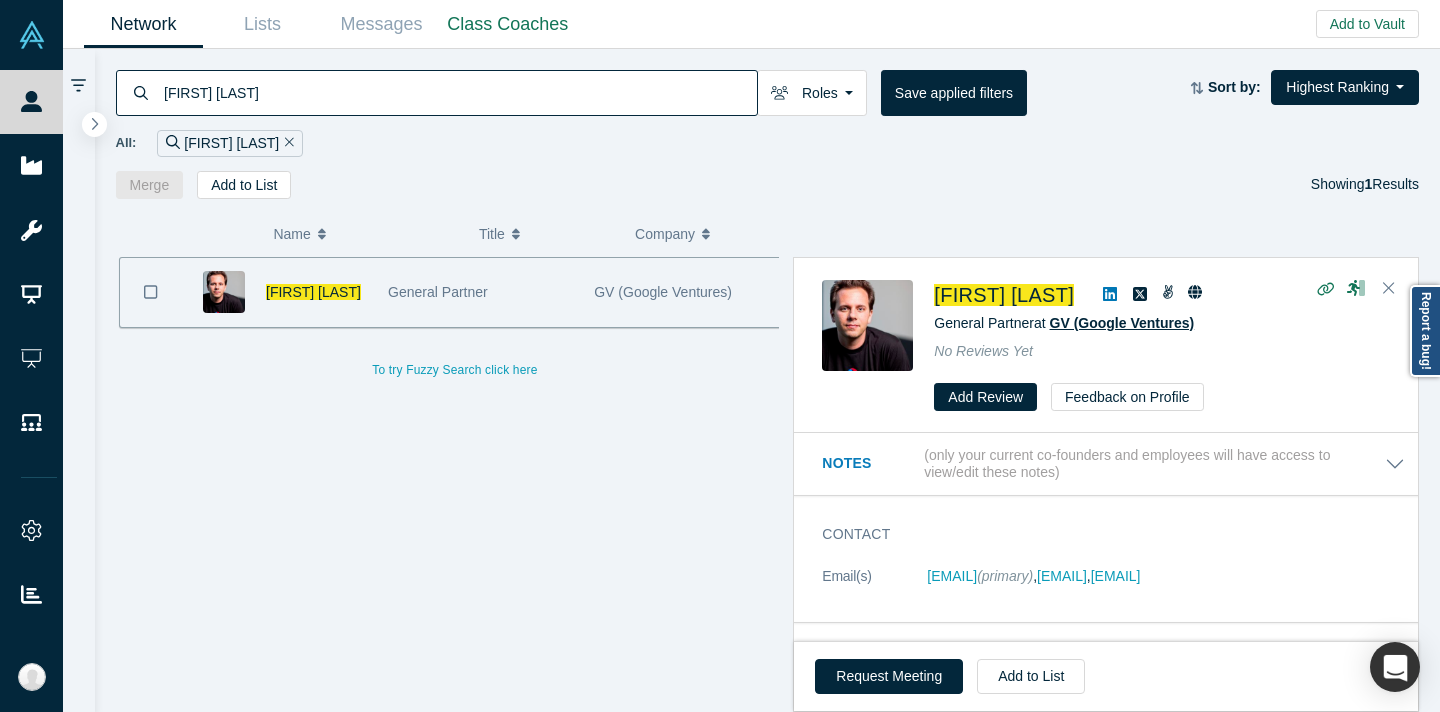 click on "GV (Google Ventures)" at bounding box center (1122, 323) 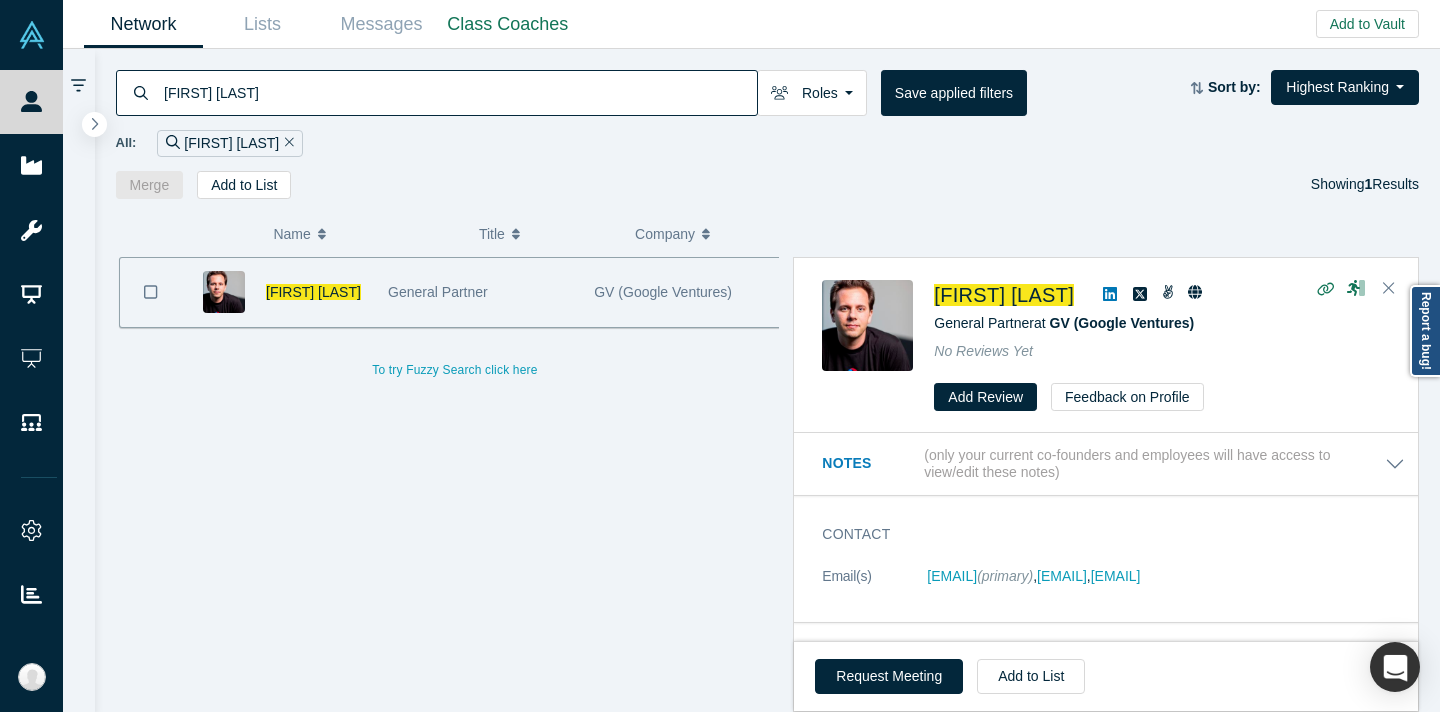 click 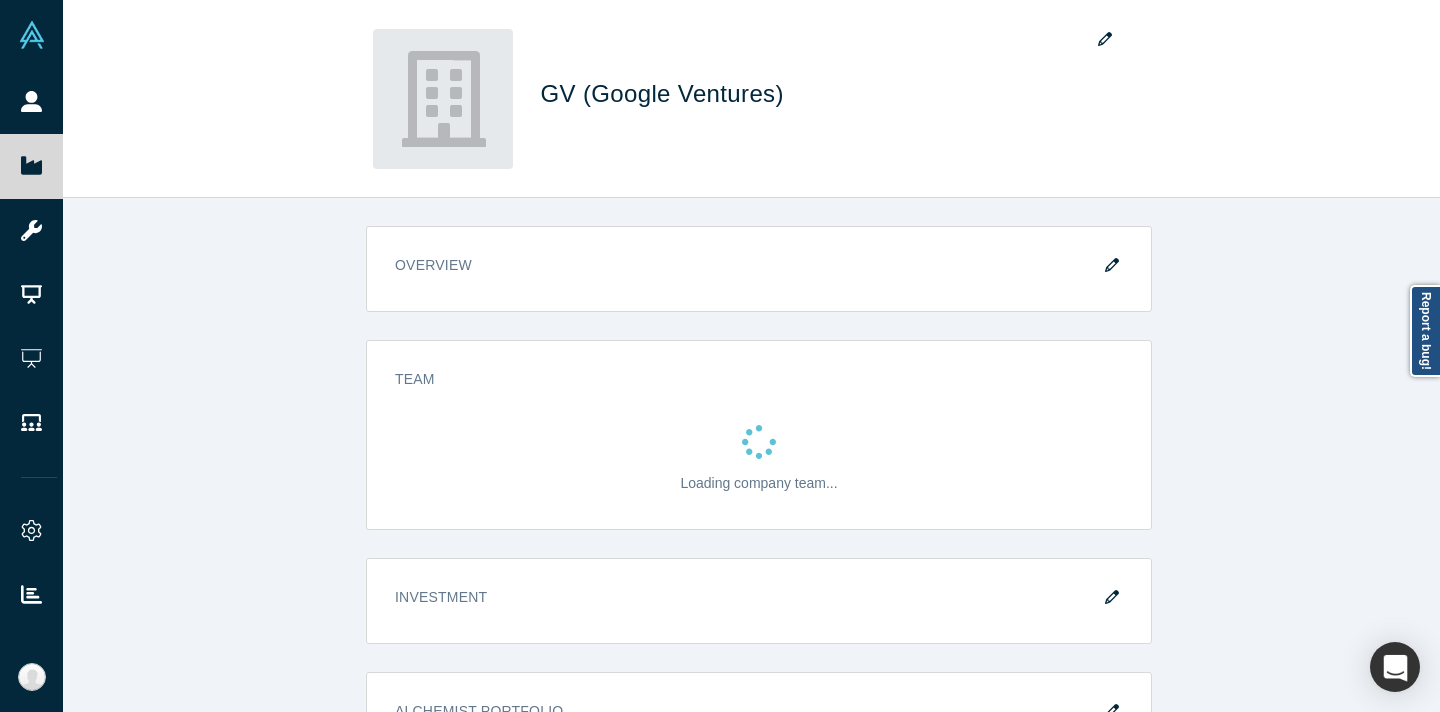 scroll, scrollTop: 0, scrollLeft: 0, axis: both 